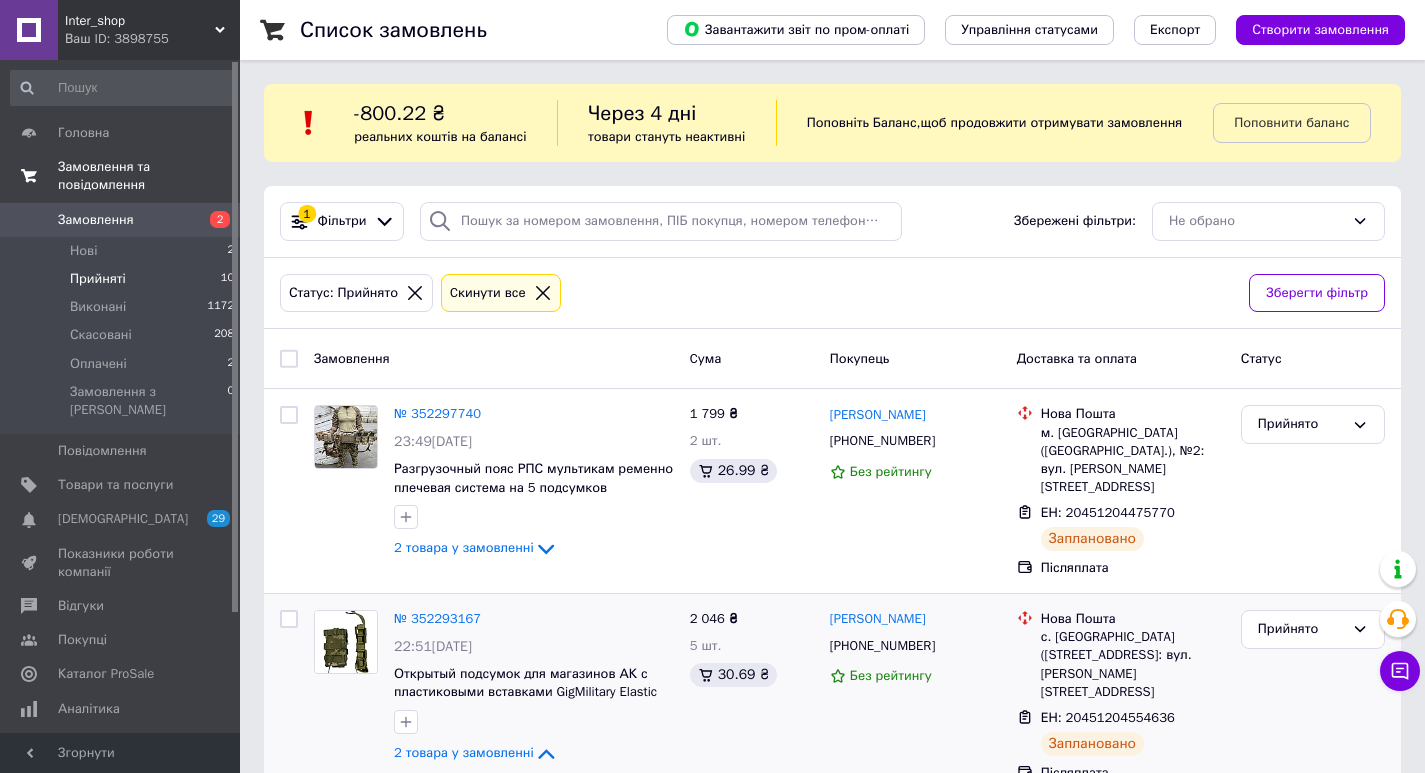 scroll, scrollTop: 0, scrollLeft: 0, axis: both 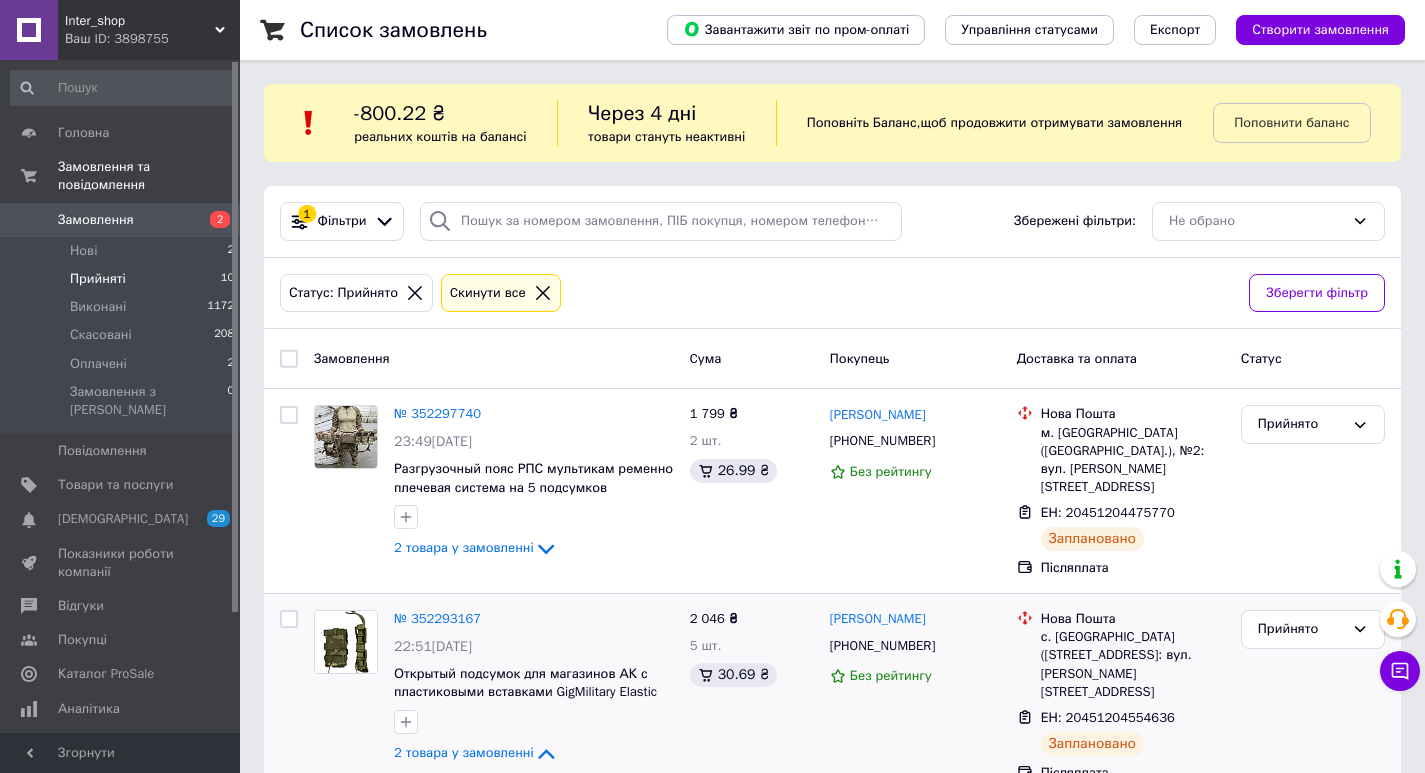 click on "Замовлення" at bounding box center [96, 220] 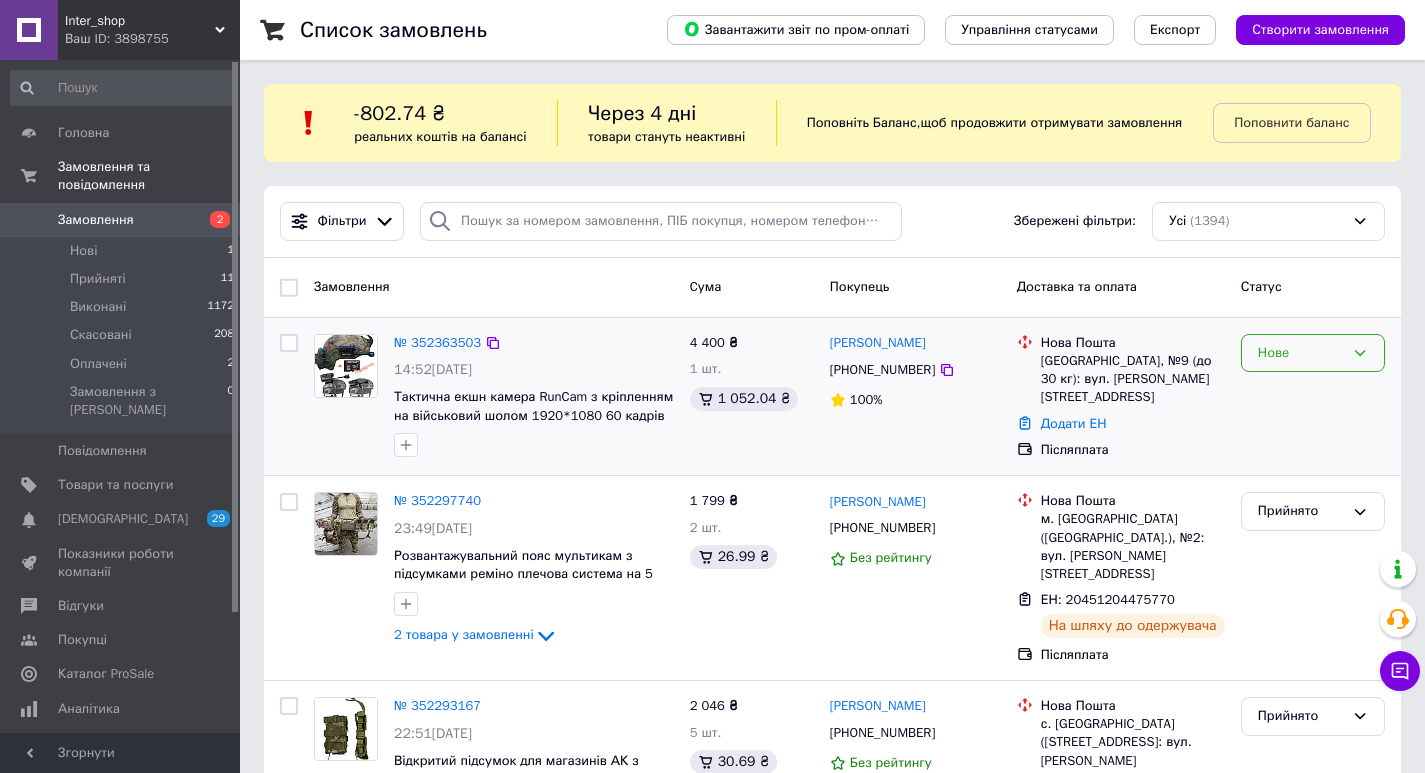click on "Нове" at bounding box center [1313, 353] 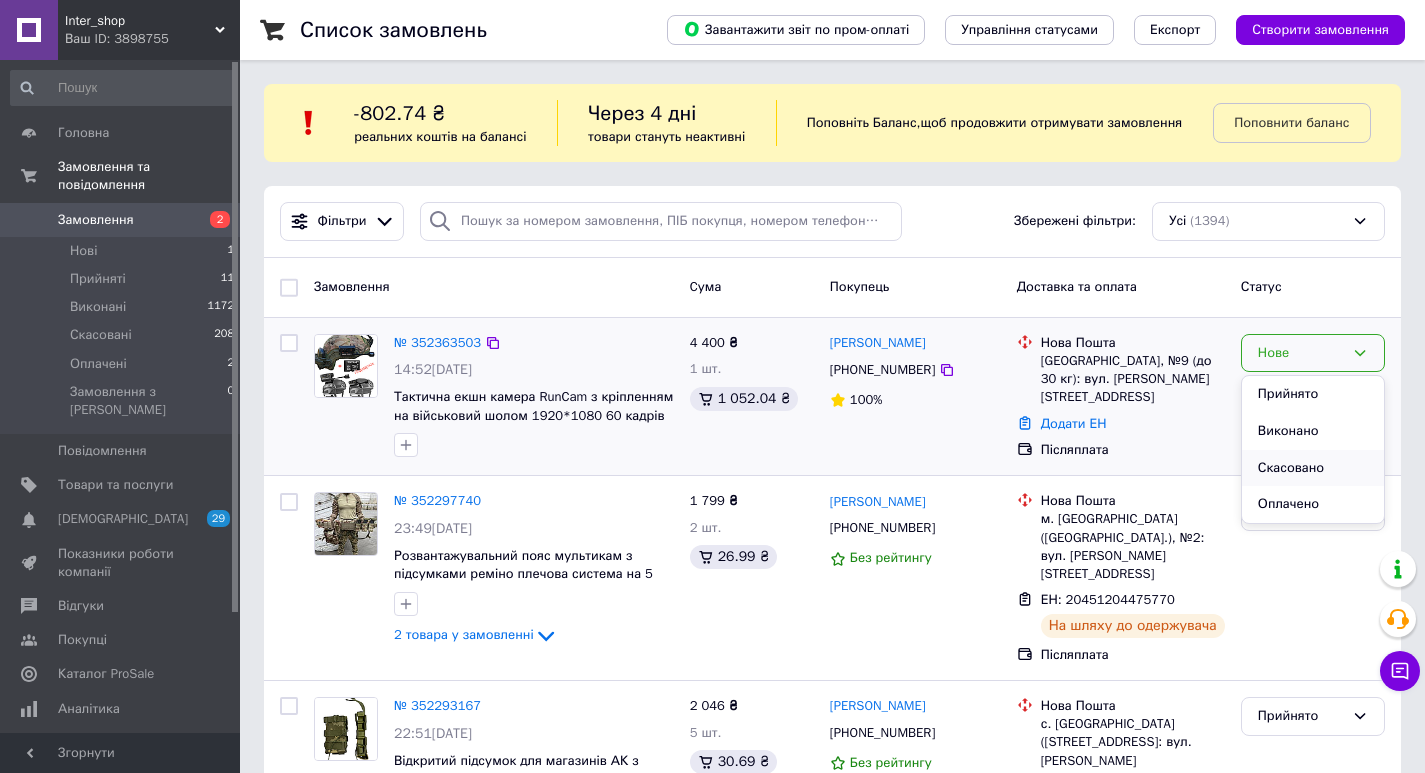click on "Скасовано" at bounding box center [1313, 468] 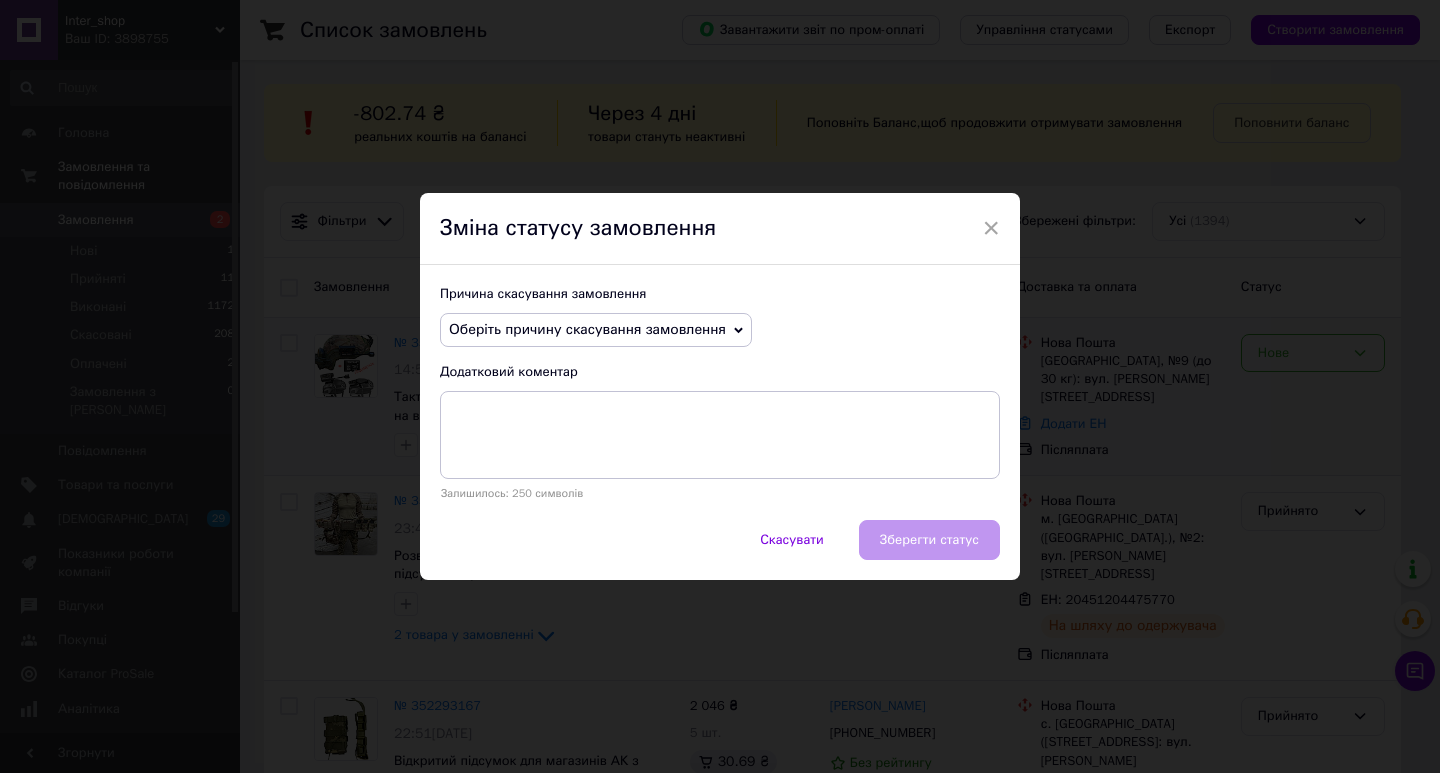 click 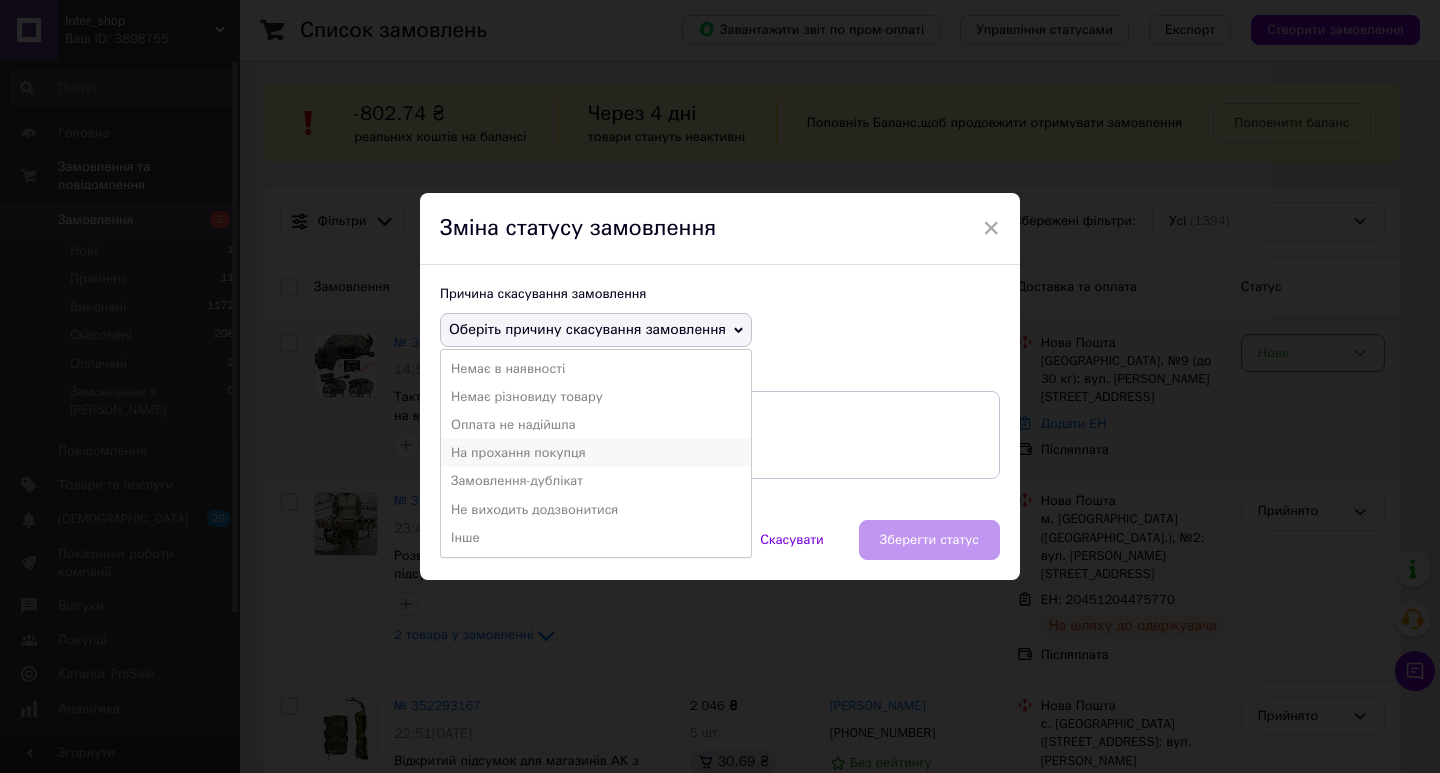click on "На прохання покупця" at bounding box center [596, 453] 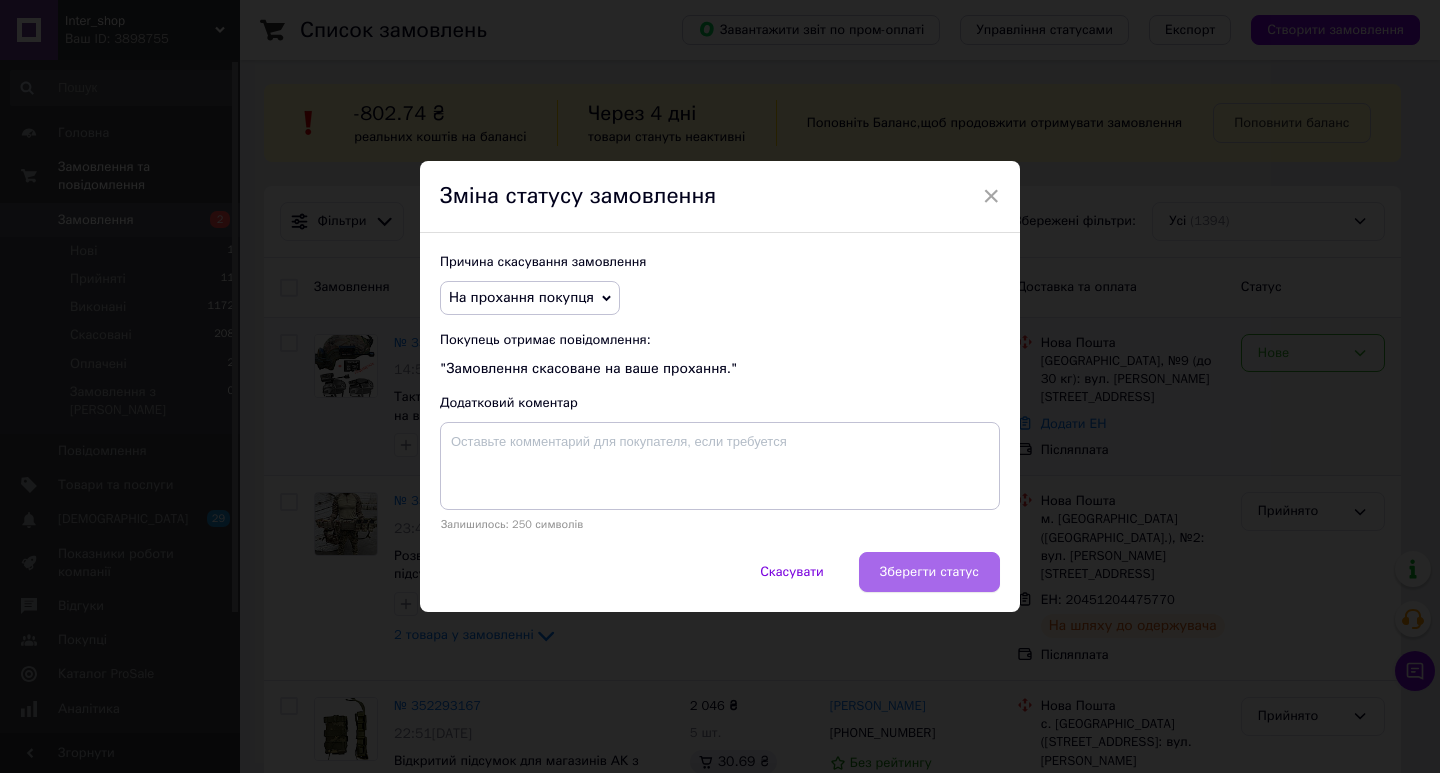 click on "Зберегти статус" at bounding box center [929, 572] 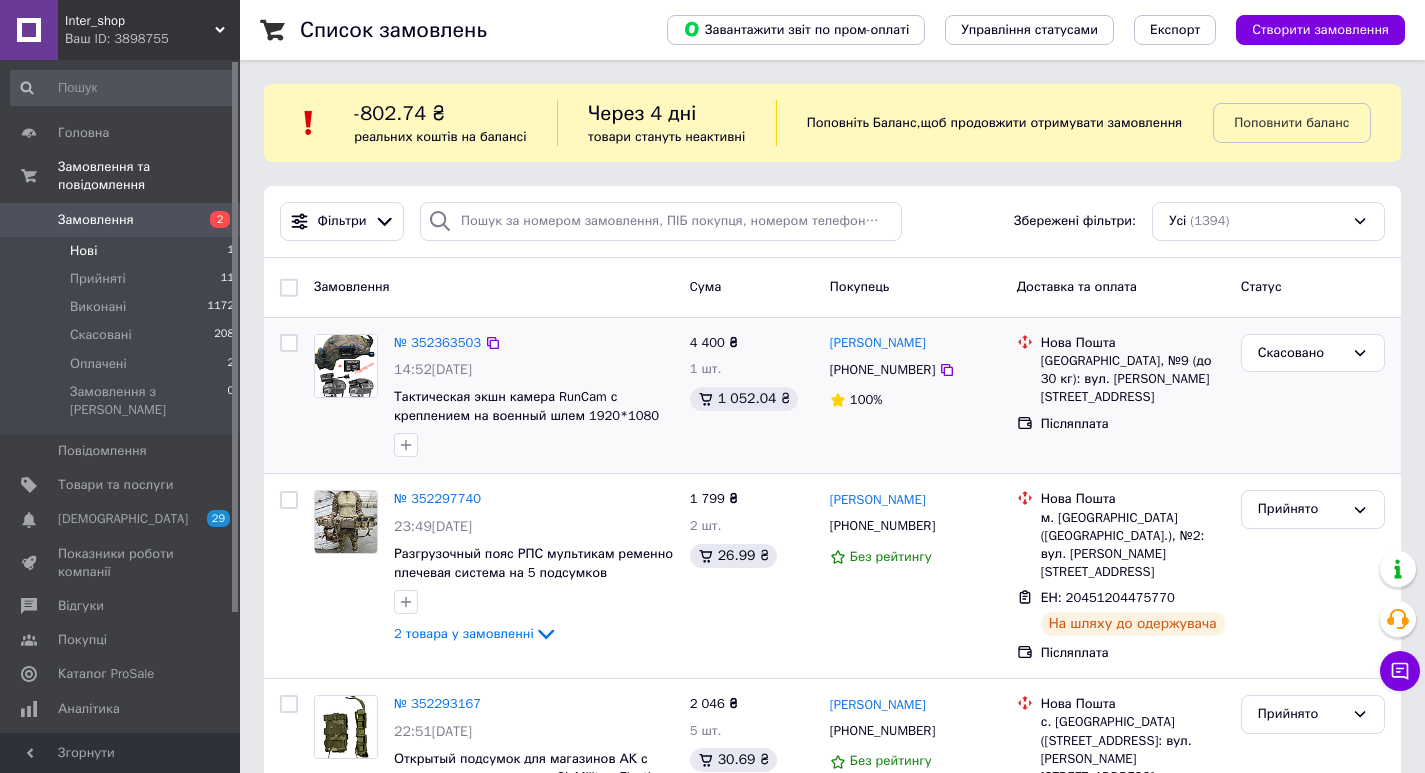 click on "Нові 1" at bounding box center (123, 251) 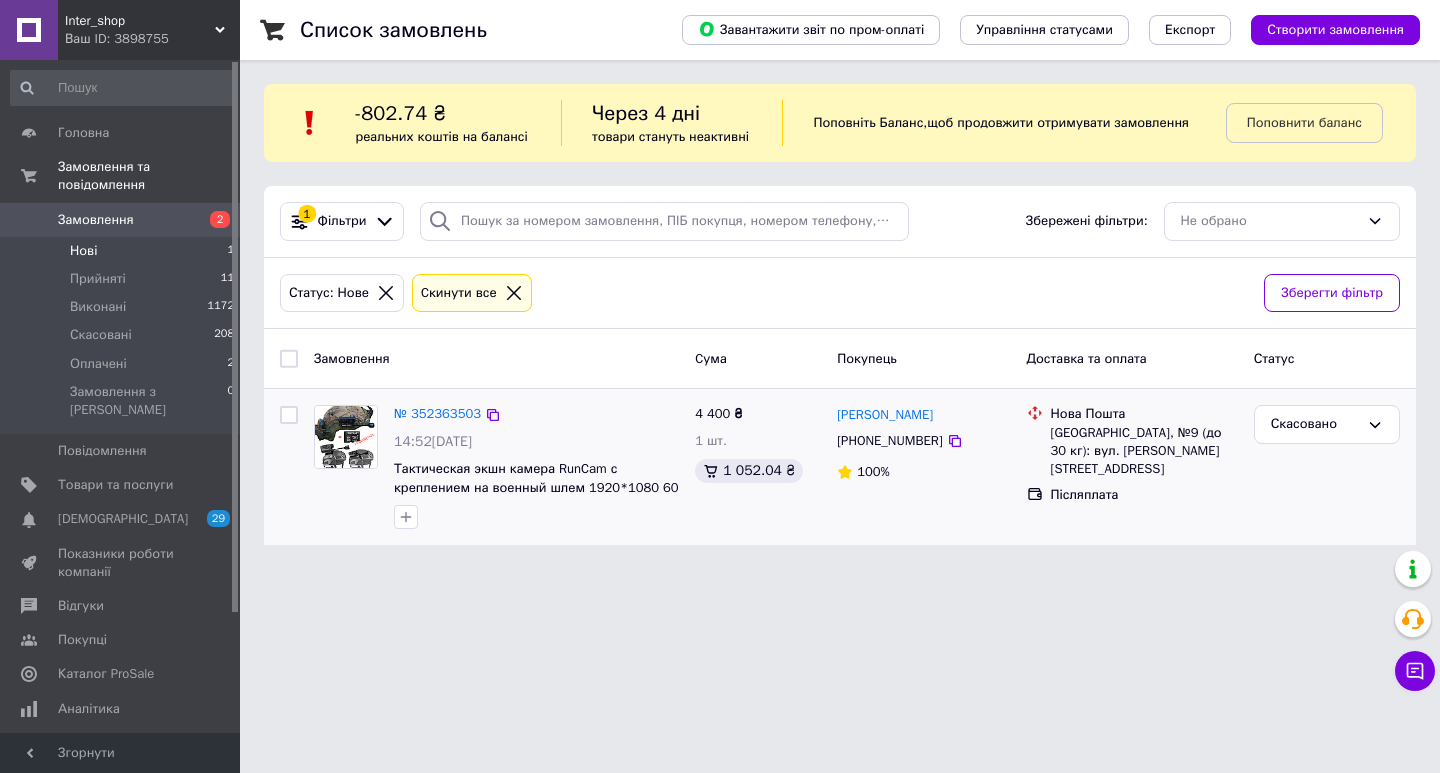 click on "Замовлення" at bounding box center [96, 220] 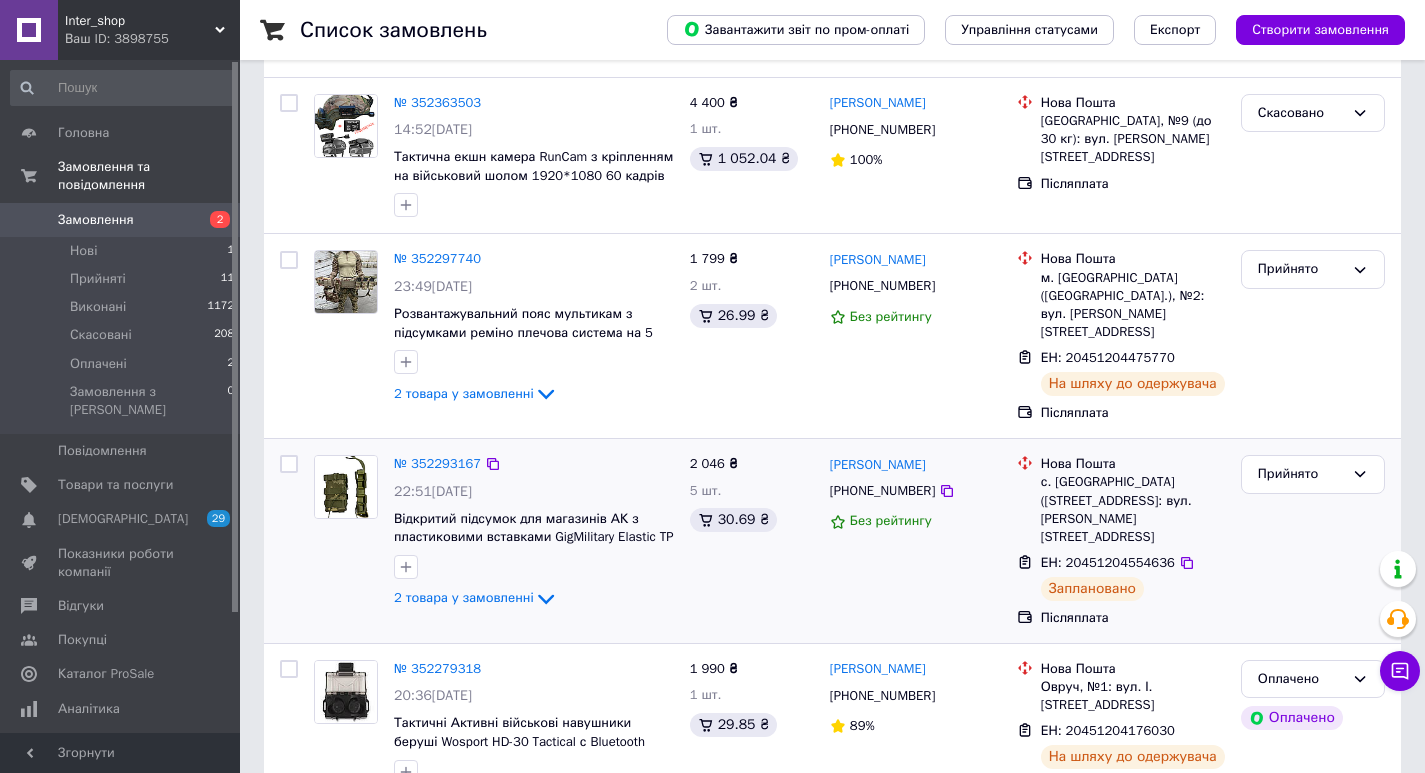 scroll, scrollTop: 267, scrollLeft: 0, axis: vertical 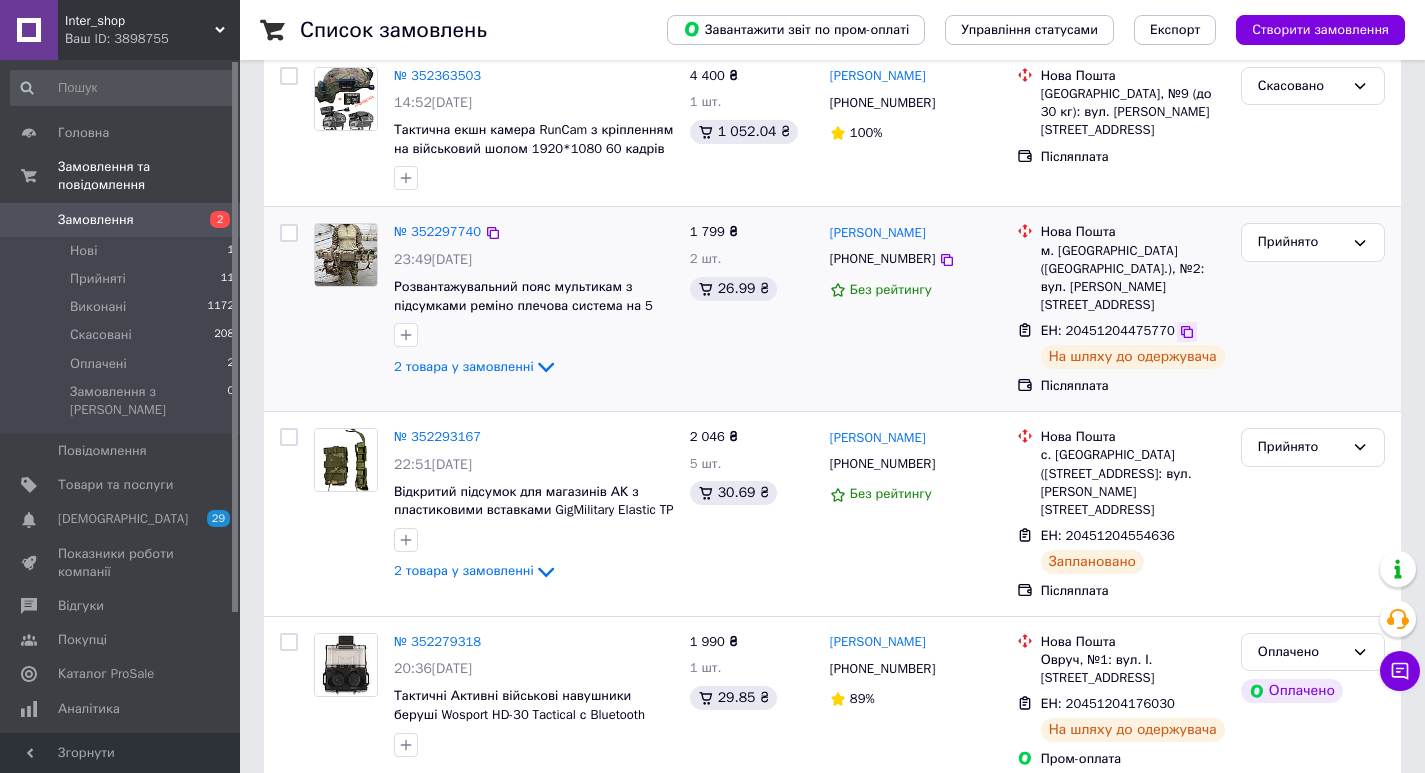 click 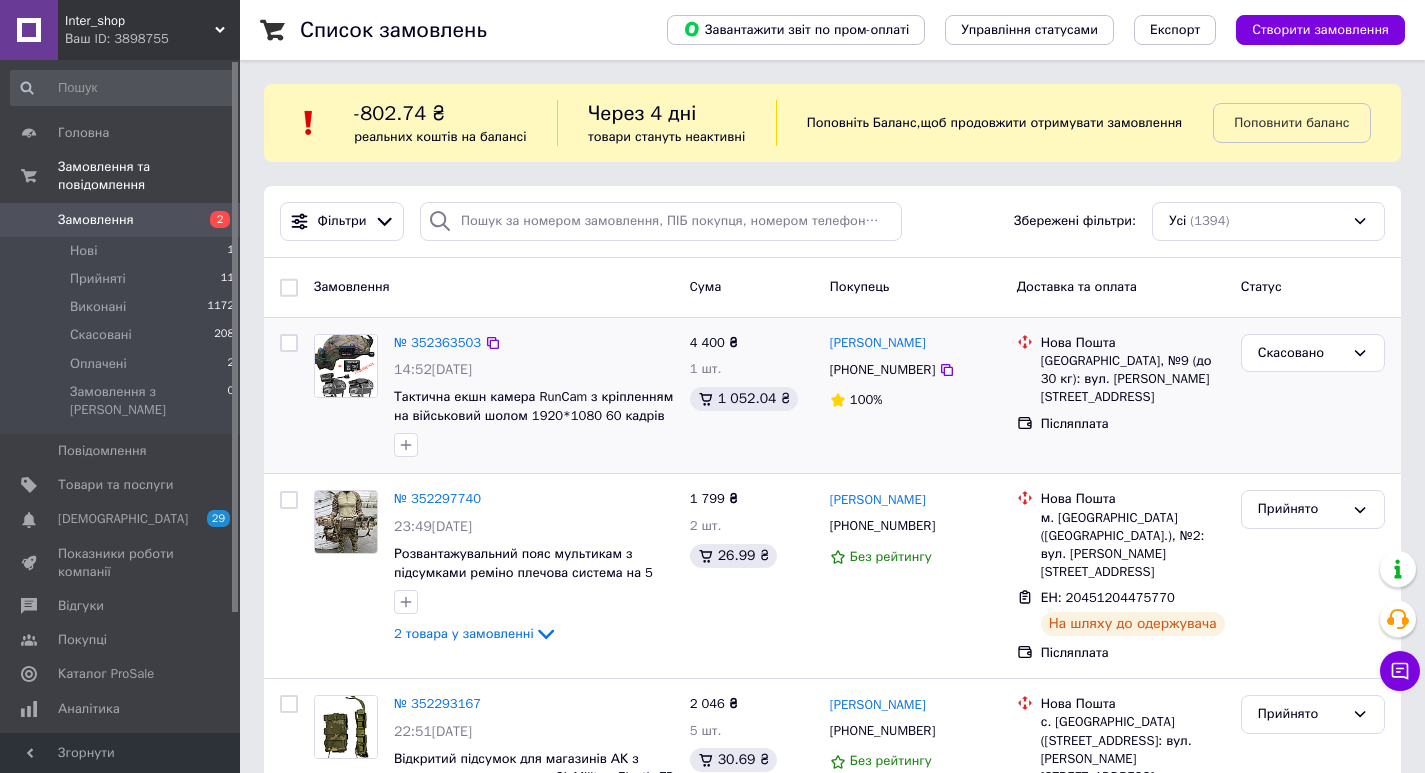 scroll, scrollTop: 133, scrollLeft: 0, axis: vertical 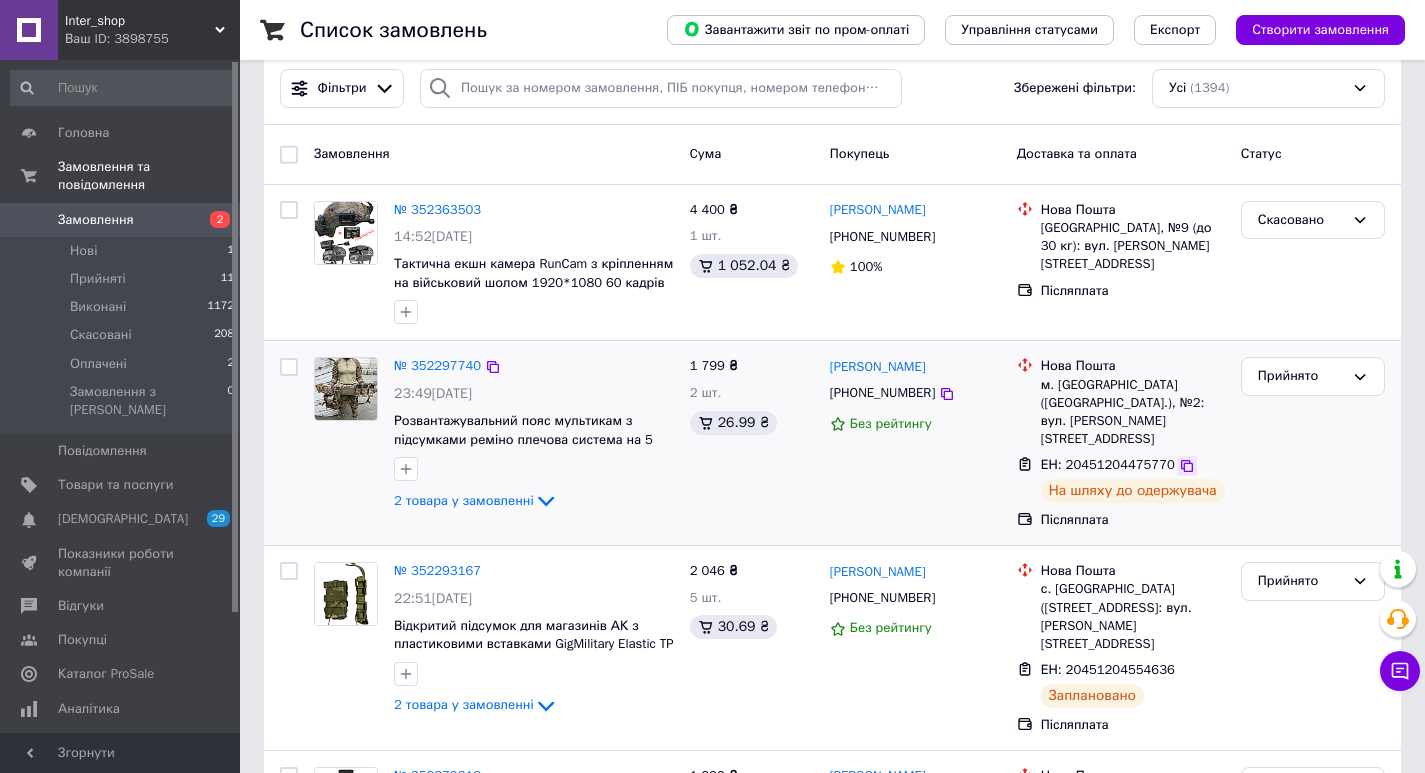 click 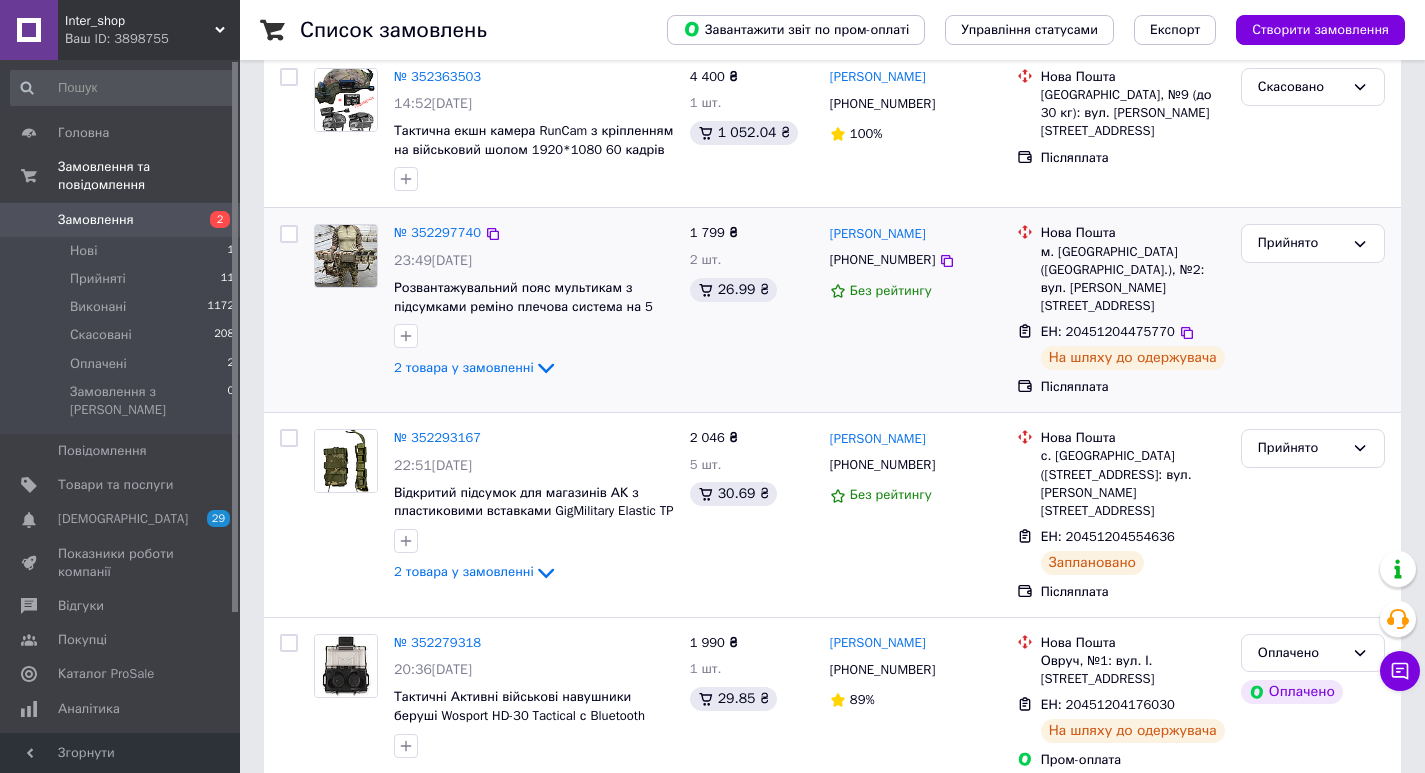 scroll, scrollTop: 400, scrollLeft: 0, axis: vertical 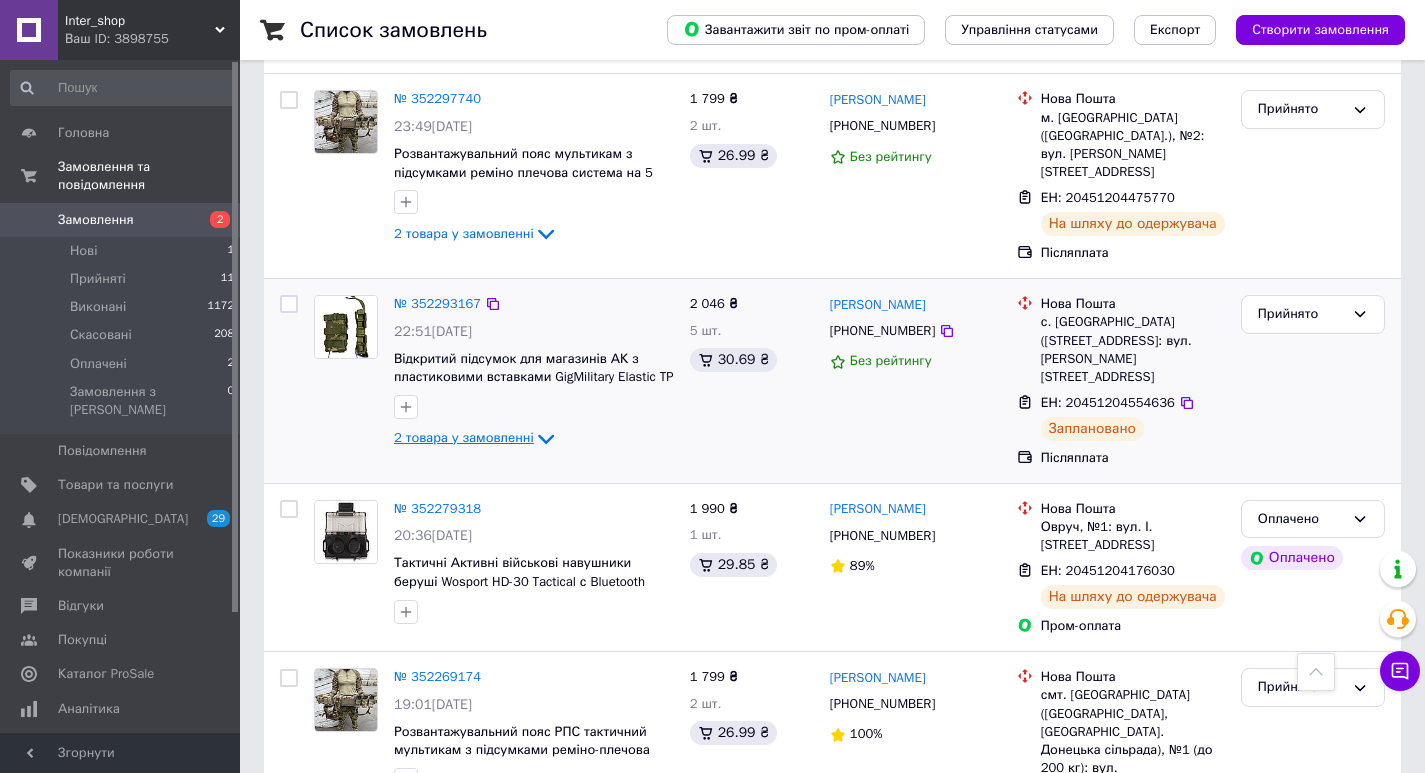 click 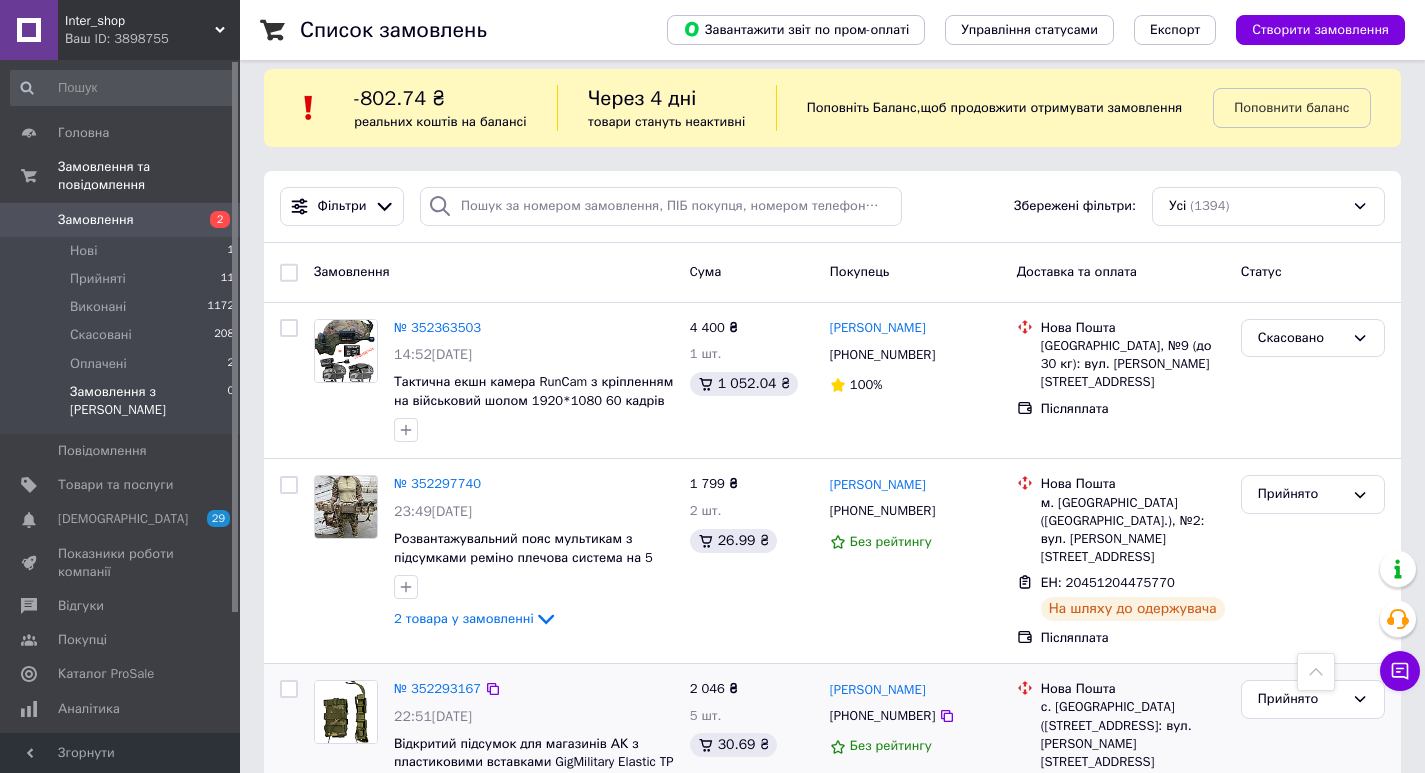 scroll, scrollTop: 0, scrollLeft: 0, axis: both 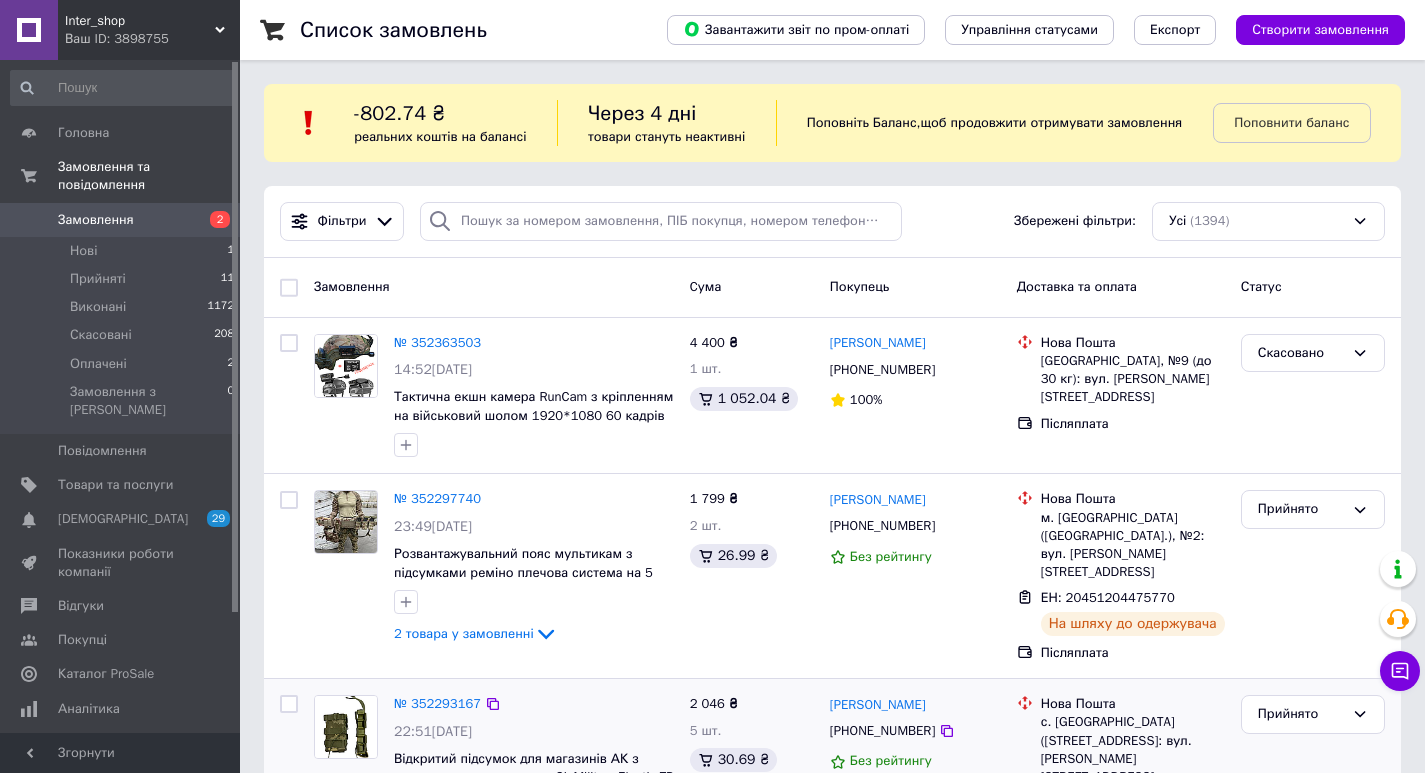 click on "Замовлення 2" at bounding box center [123, 220] 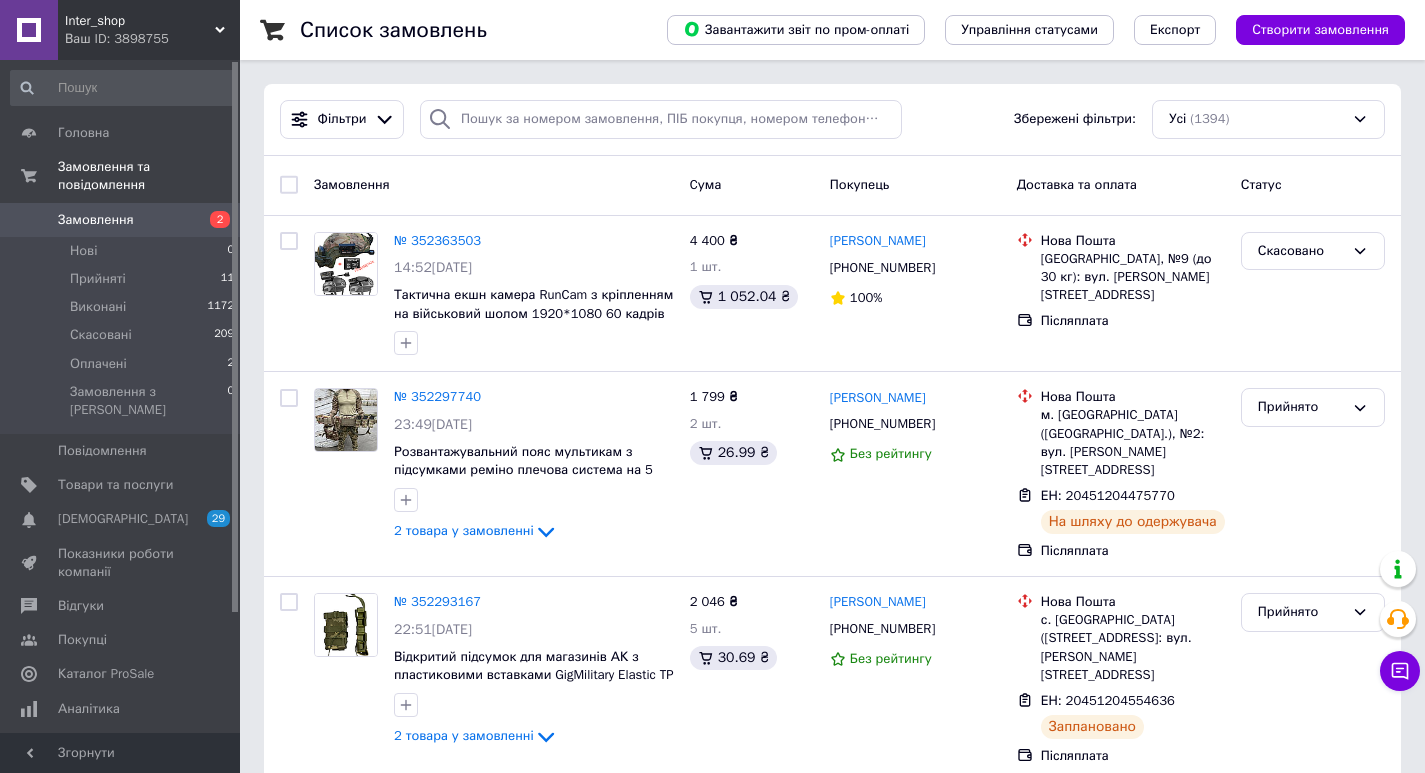 click on "Inter_shop" at bounding box center [140, 21] 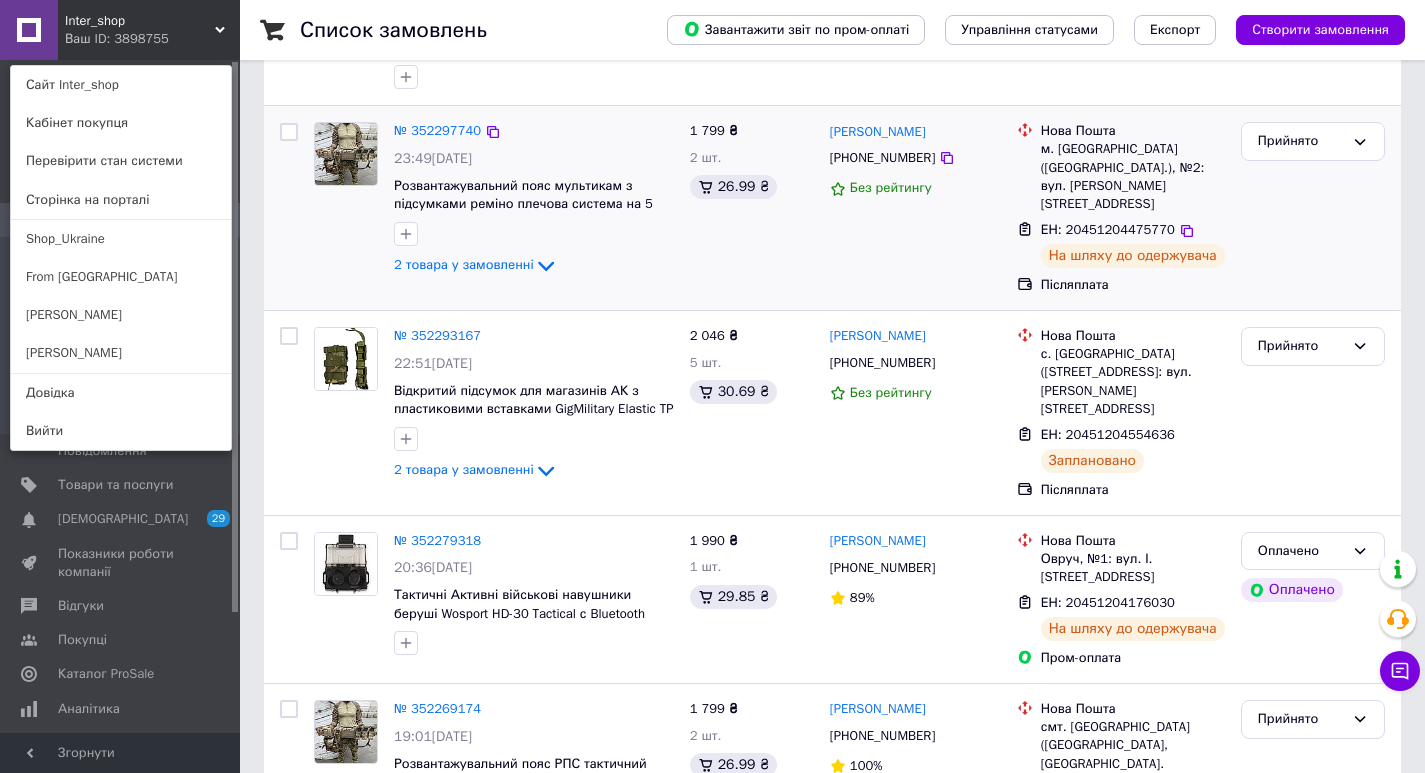 scroll, scrollTop: 267, scrollLeft: 0, axis: vertical 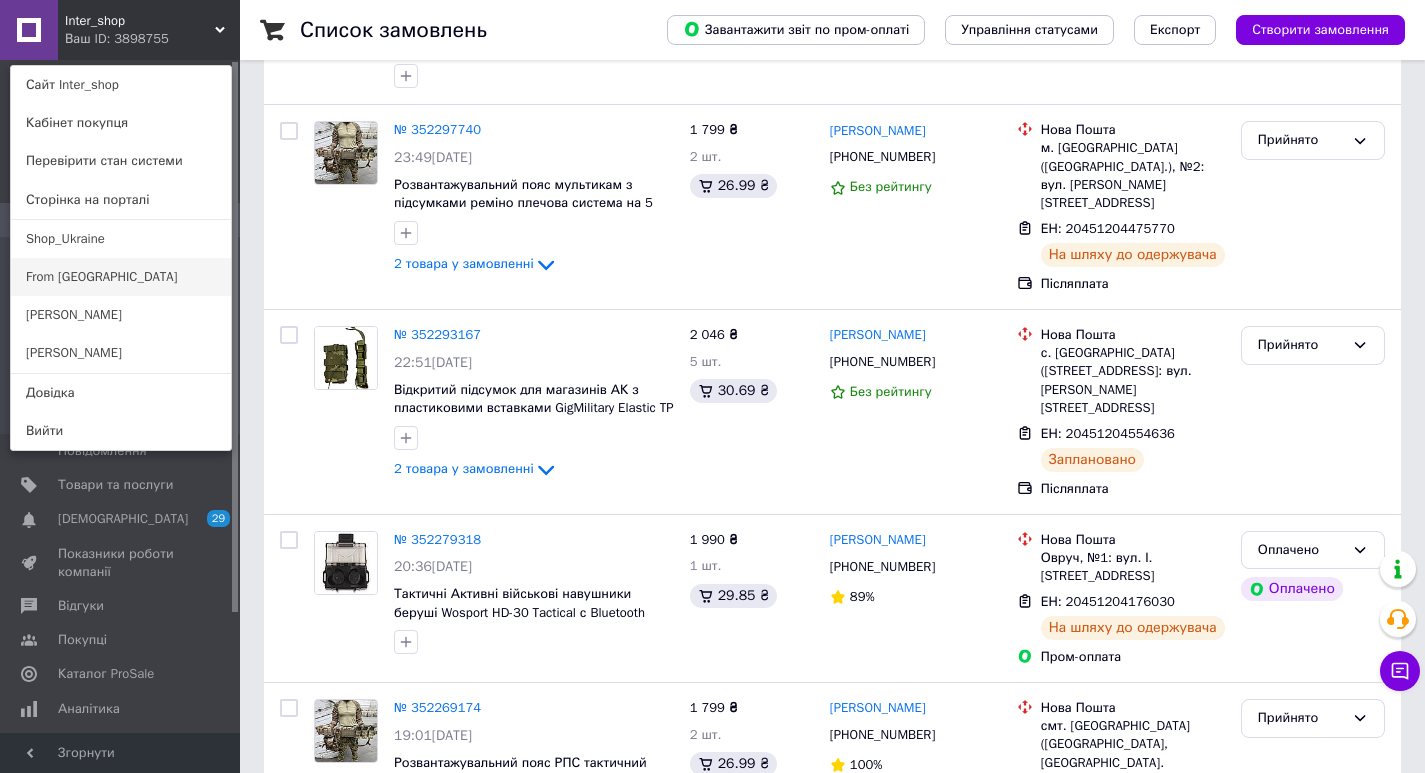 click on "From [GEOGRAPHIC_DATA]" at bounding box center (121, 277) 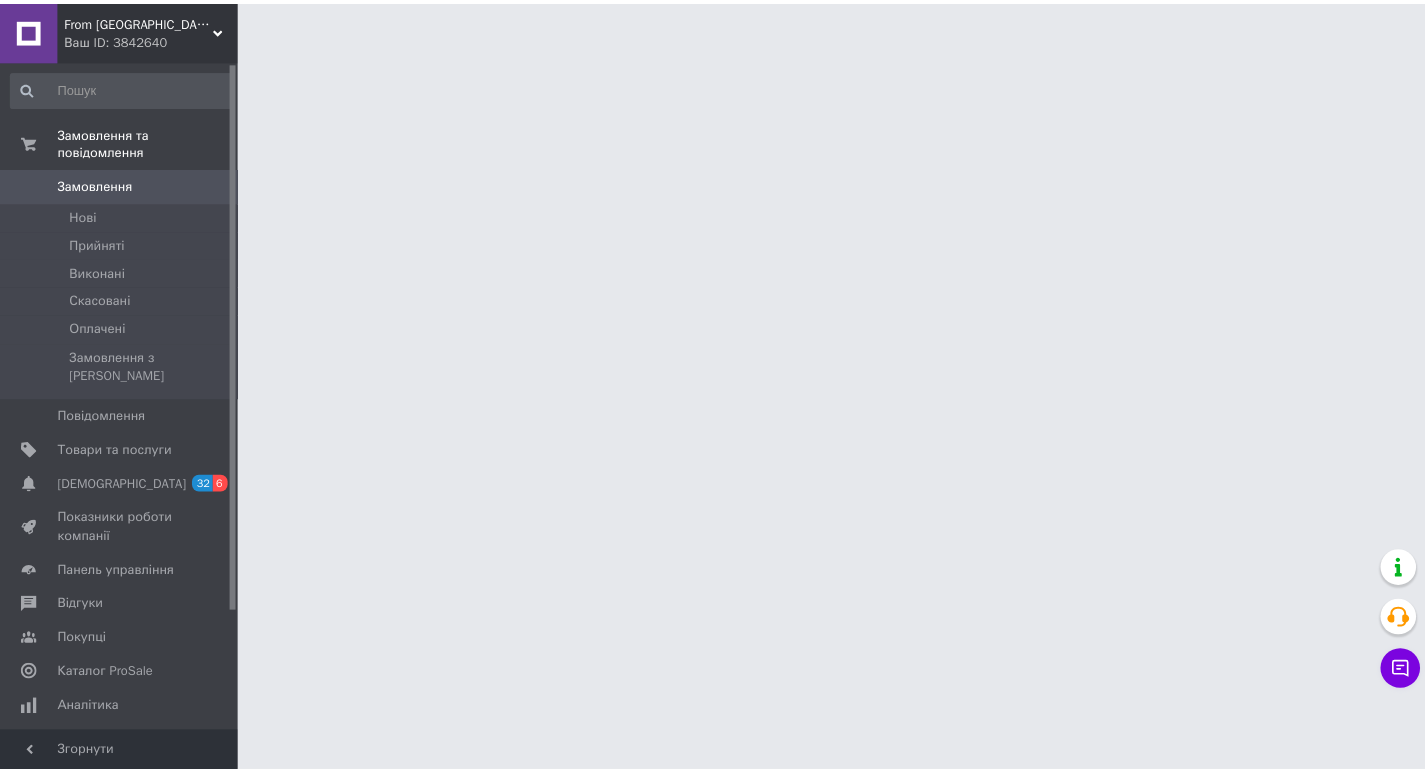 scroll, scrollTop: 0, scrollLeft: 0, axis: both 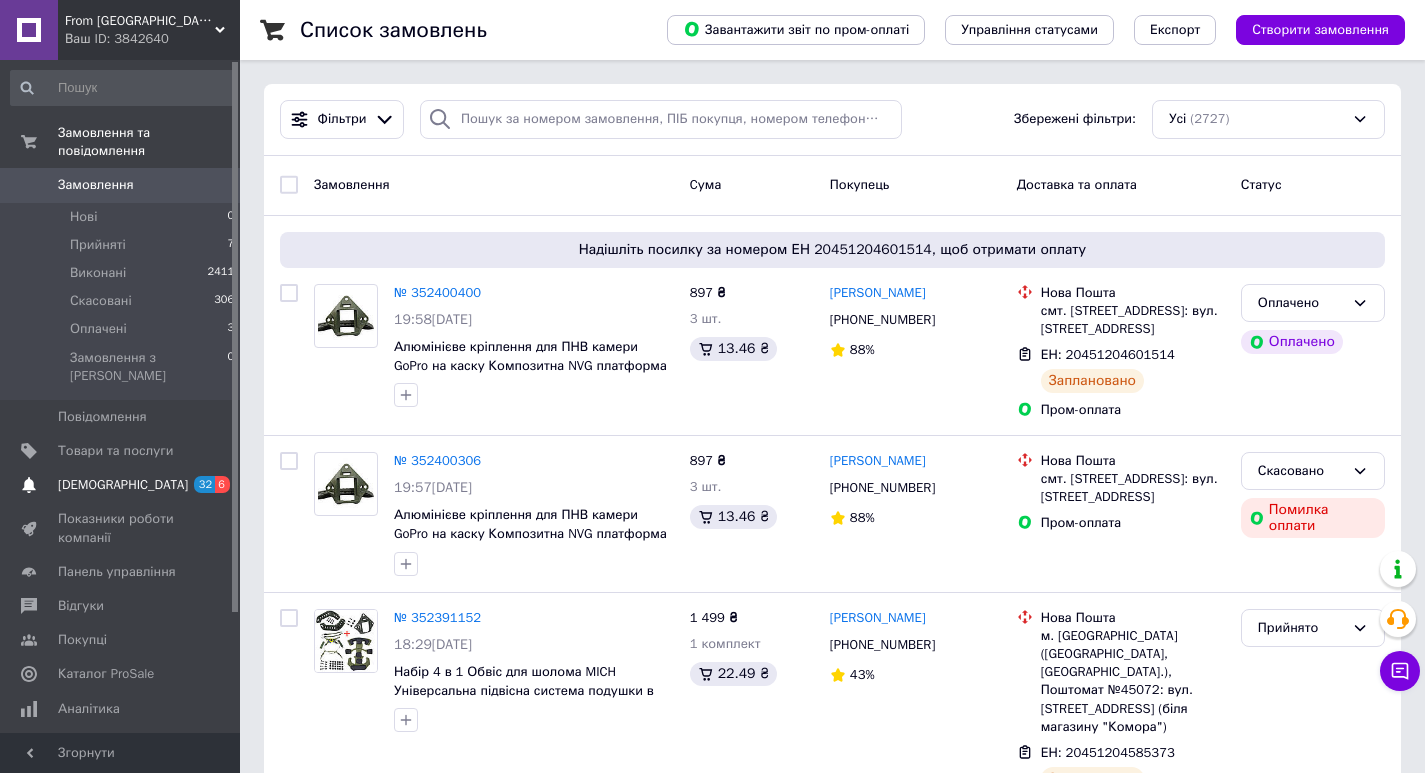 click on "[DEMOGRAPHIC_DATA]" at bounding box center [123, 485] 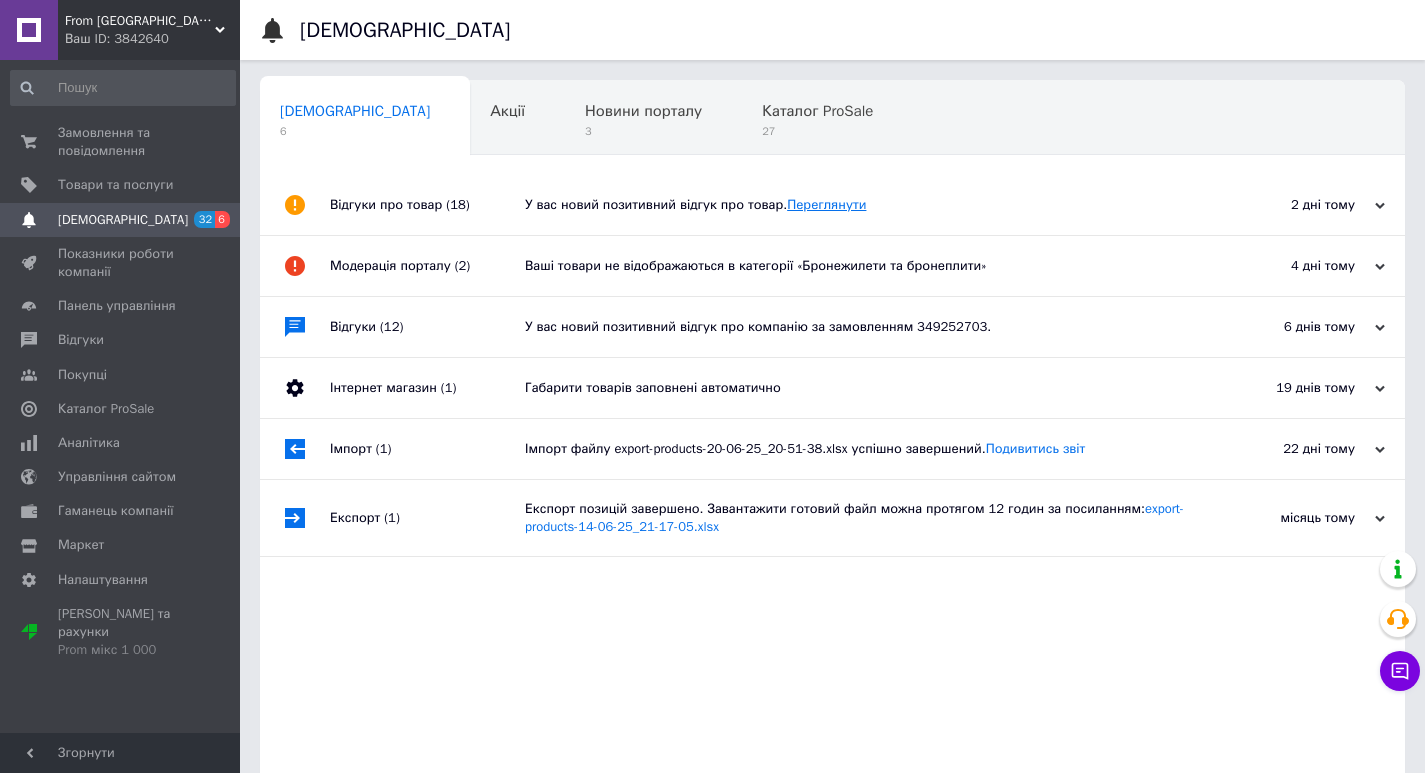 click on "Переглянути" at bounding box center (826, 204) 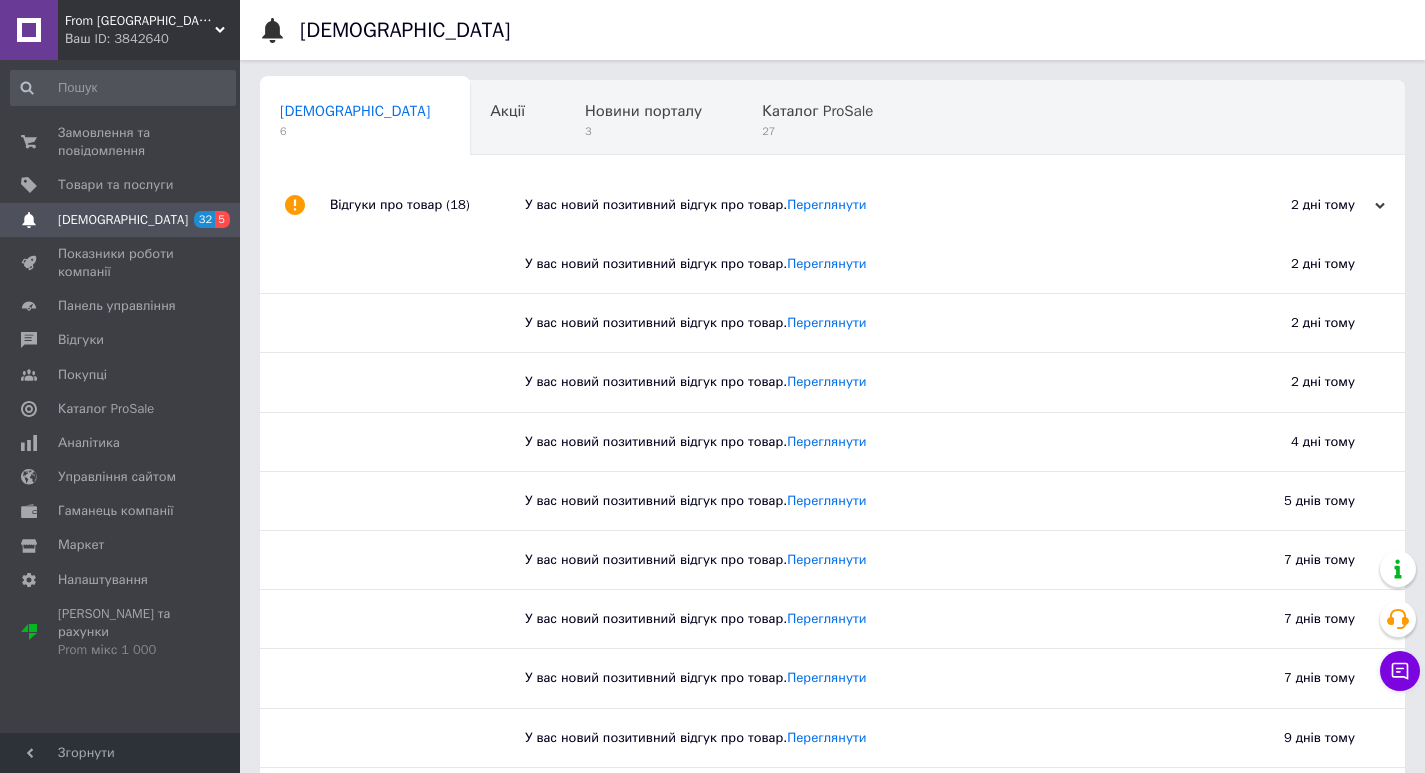click on "[DEMOGRAPHIC_DATA]" at bounding box center [121, 220] 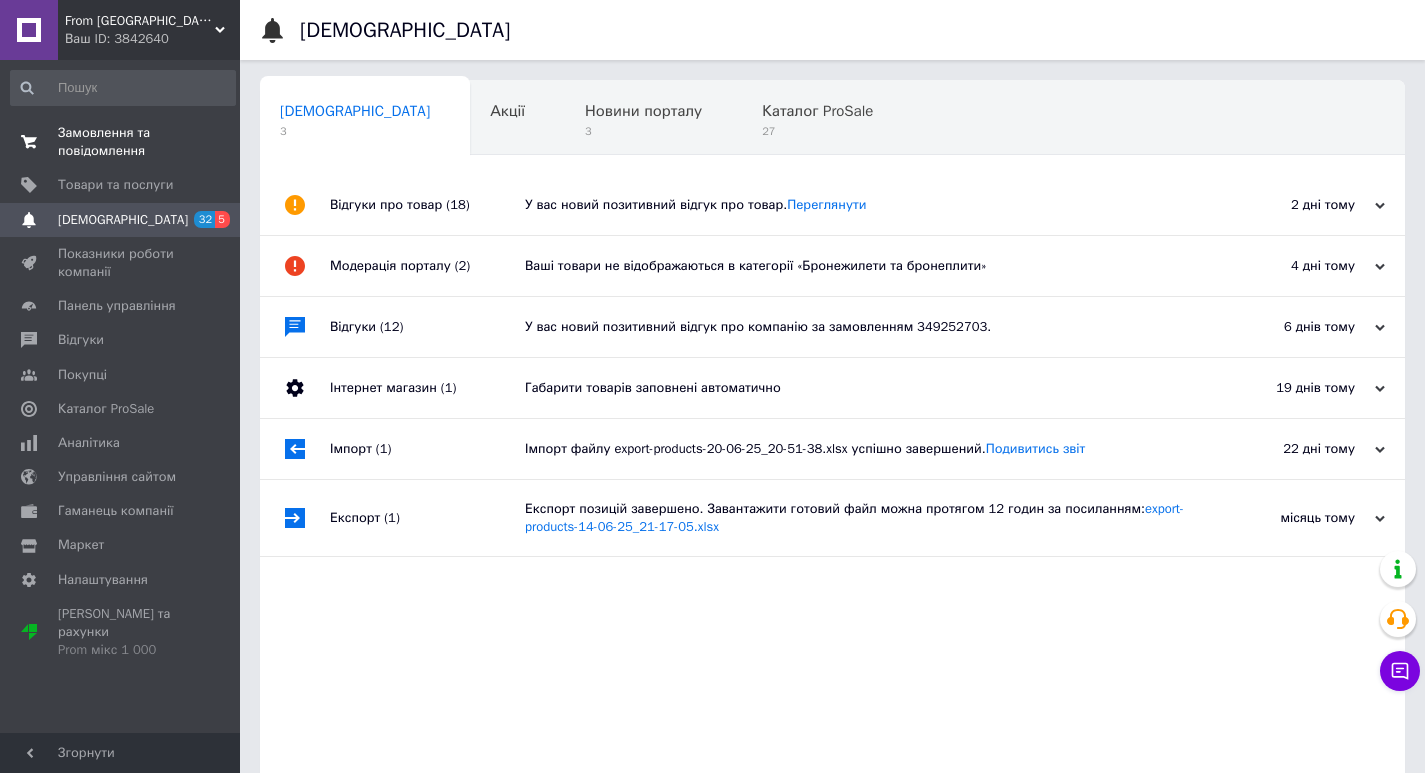 click on "Замовлення та повідомлення" at bounding box center [121, 142] 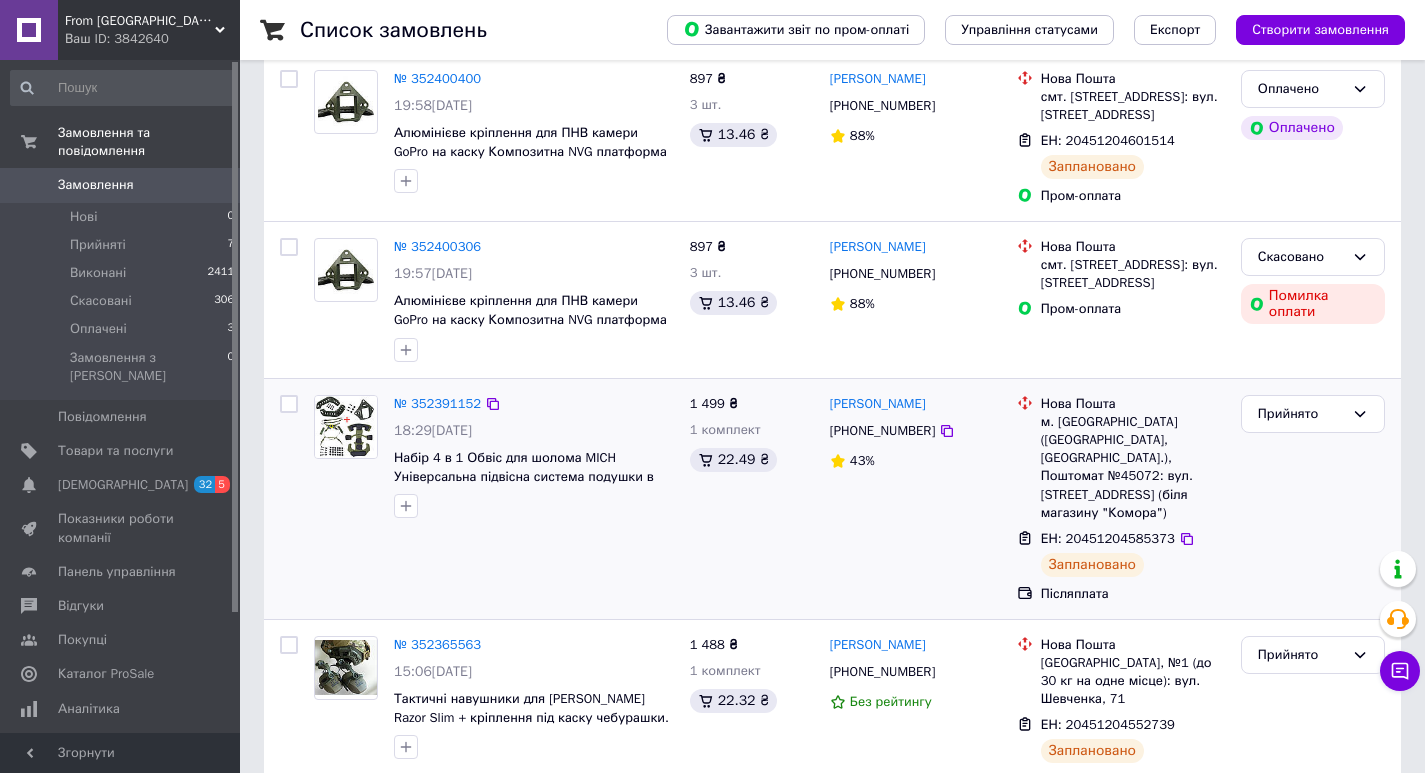 scroll, scrollTop: 267, scrollLeft: 0, axis: vertical 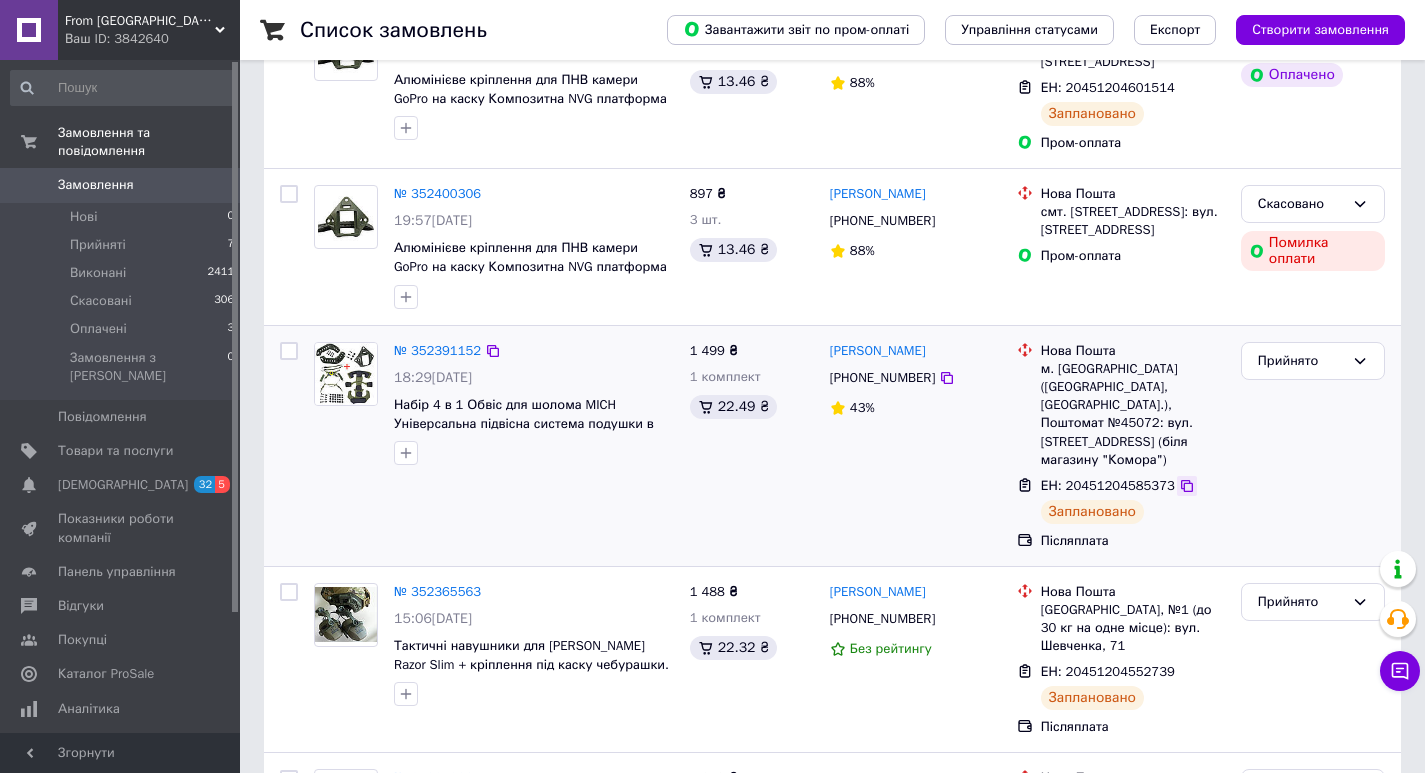 click 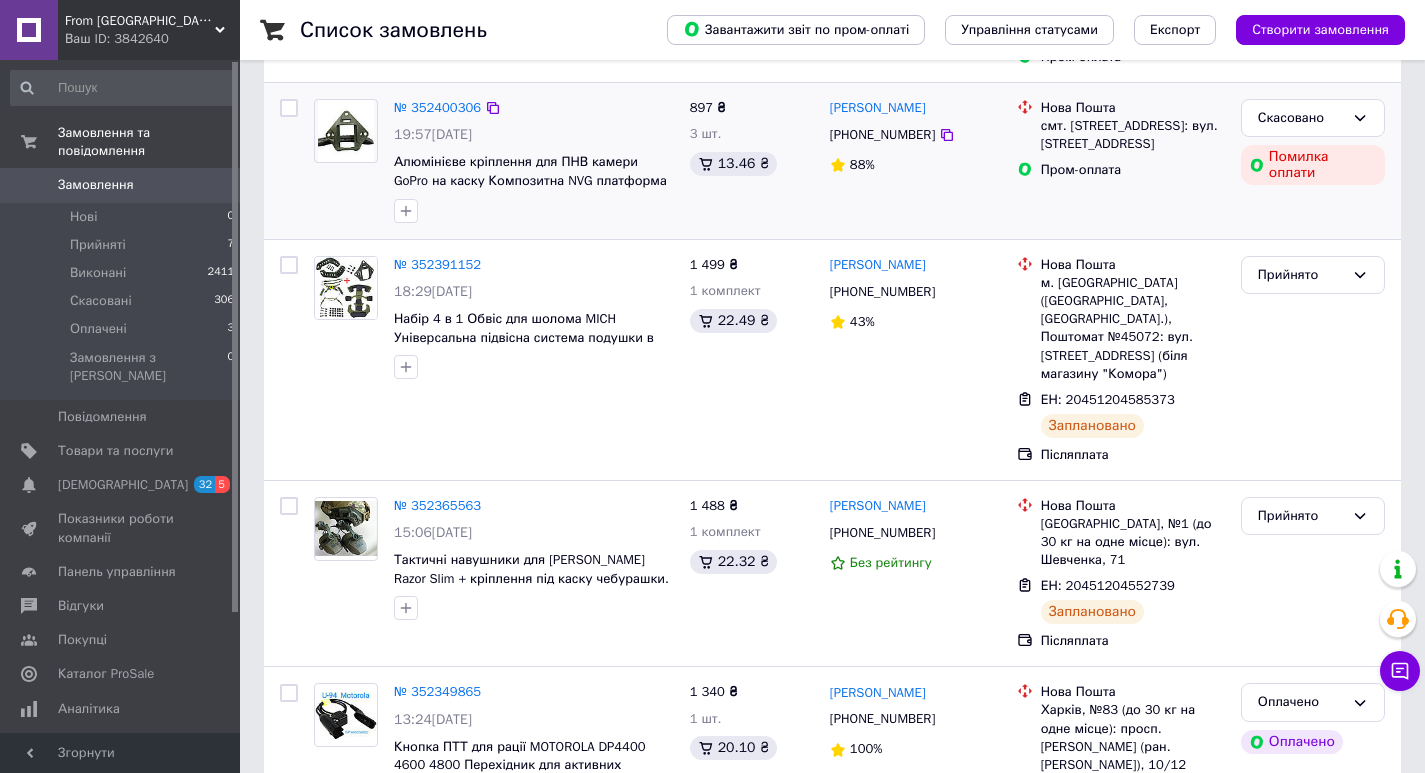 scroll, scrollTop: 400, scrollLeft: 0, axis: vertical 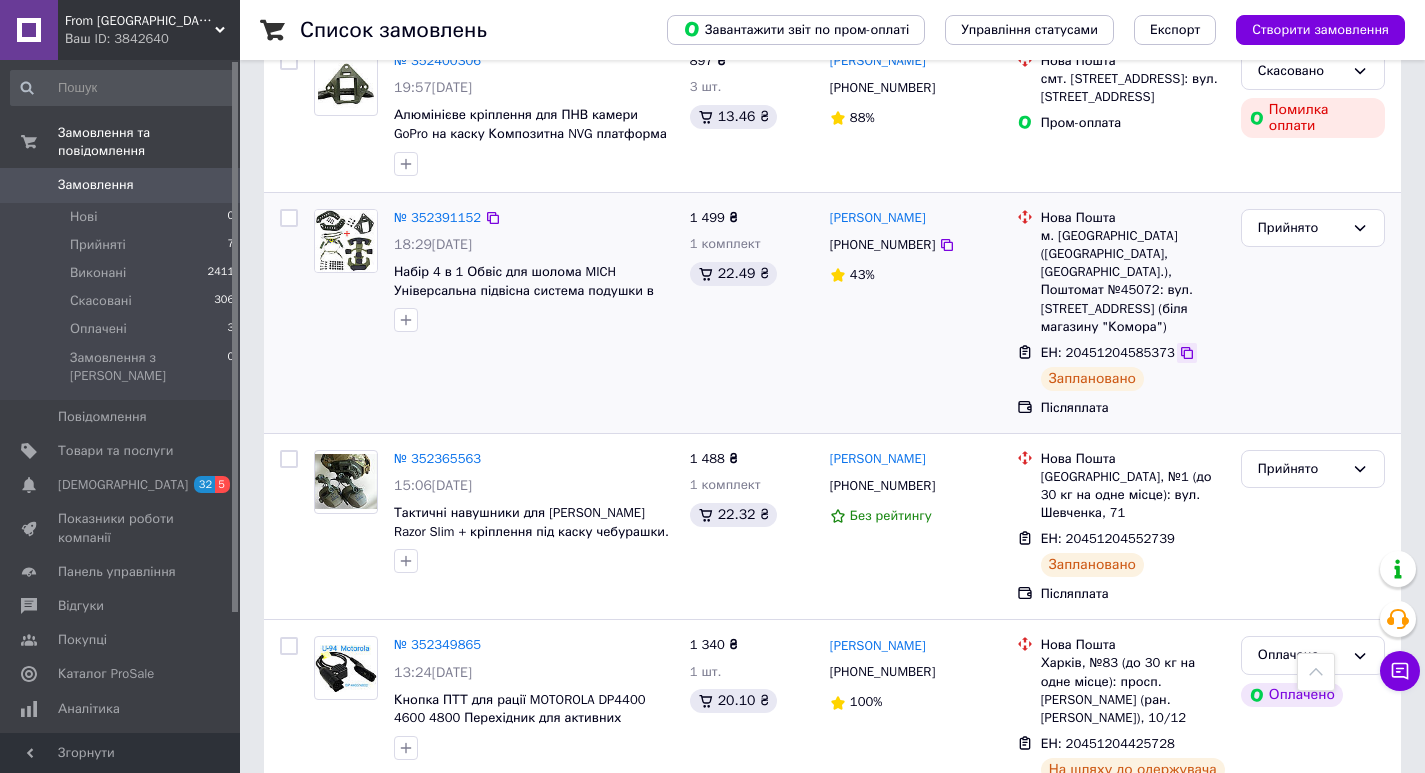 click 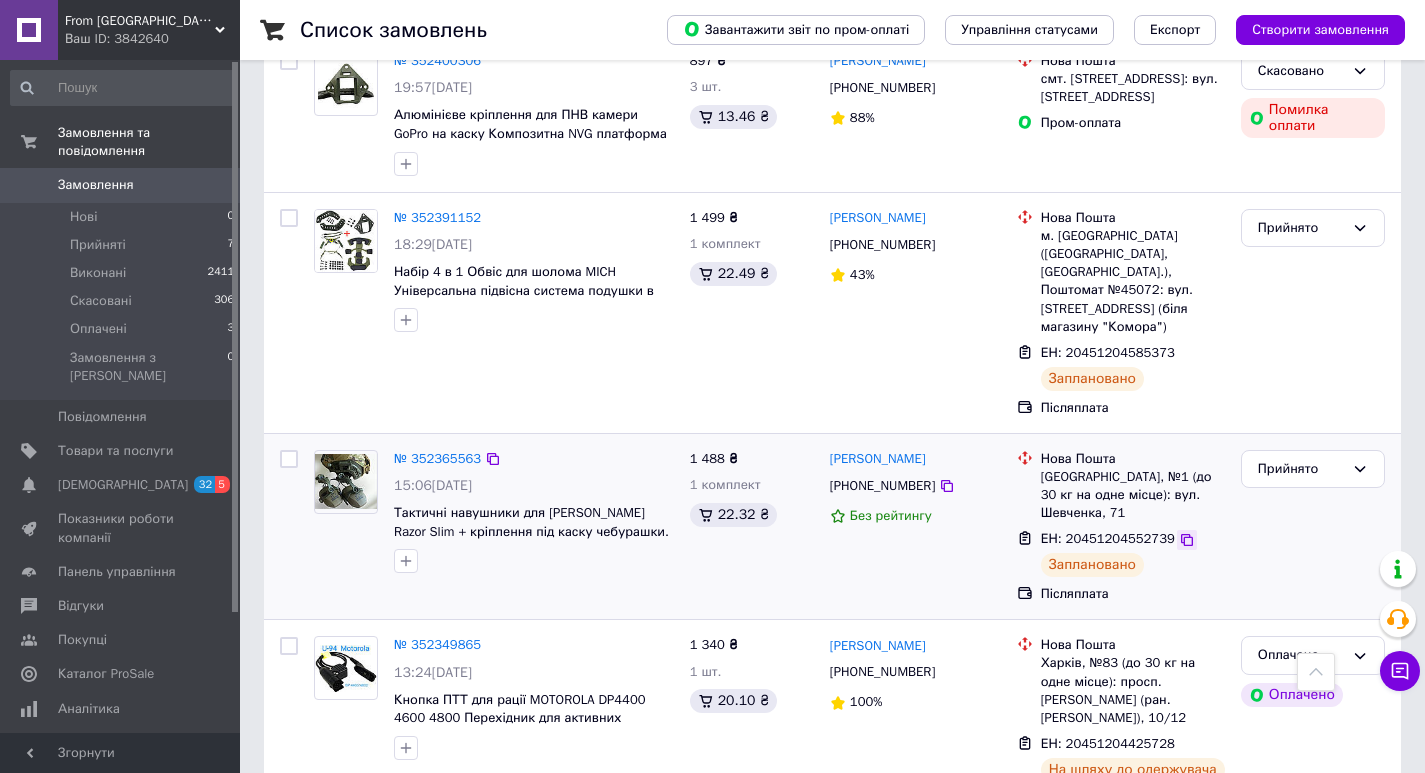 click 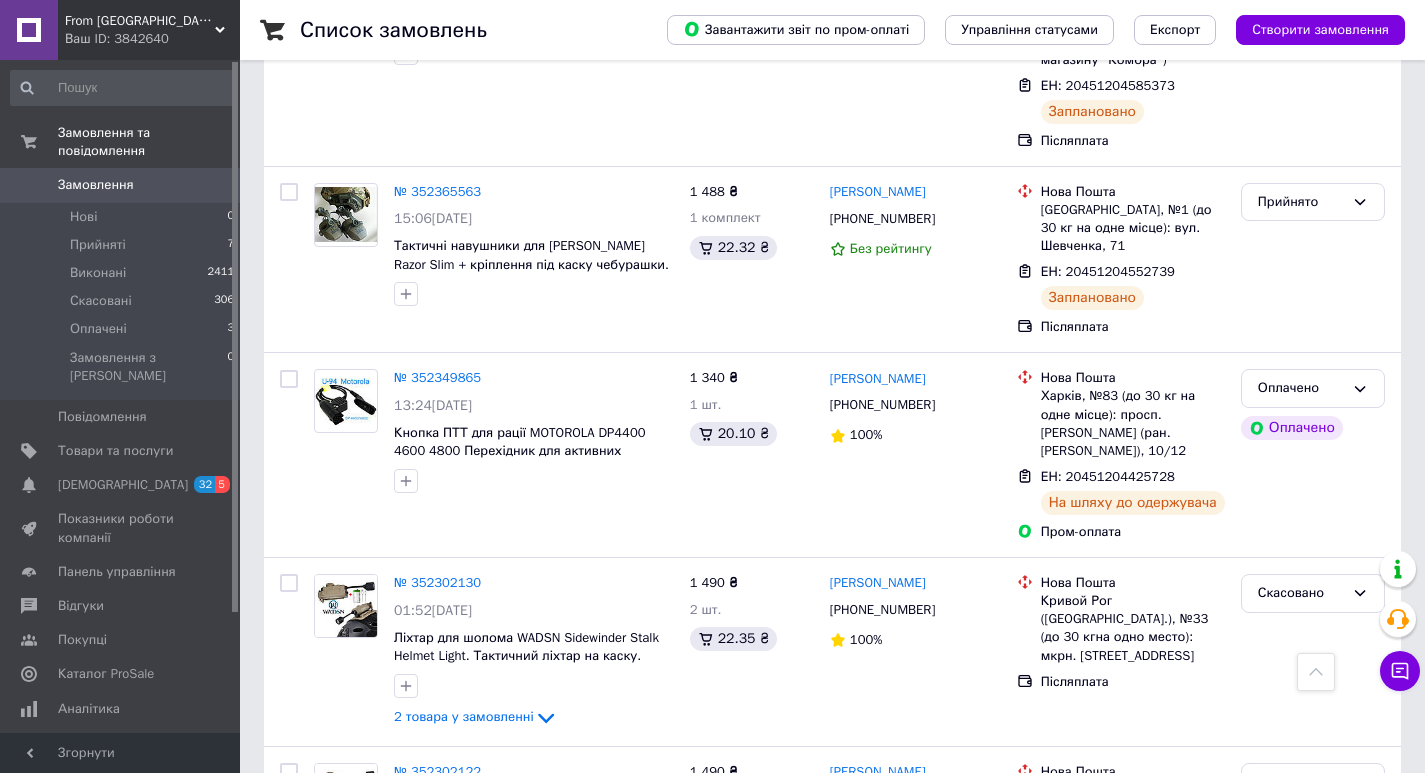 scroll, scrollTop: 0, scrollLeft: 0, axis: both 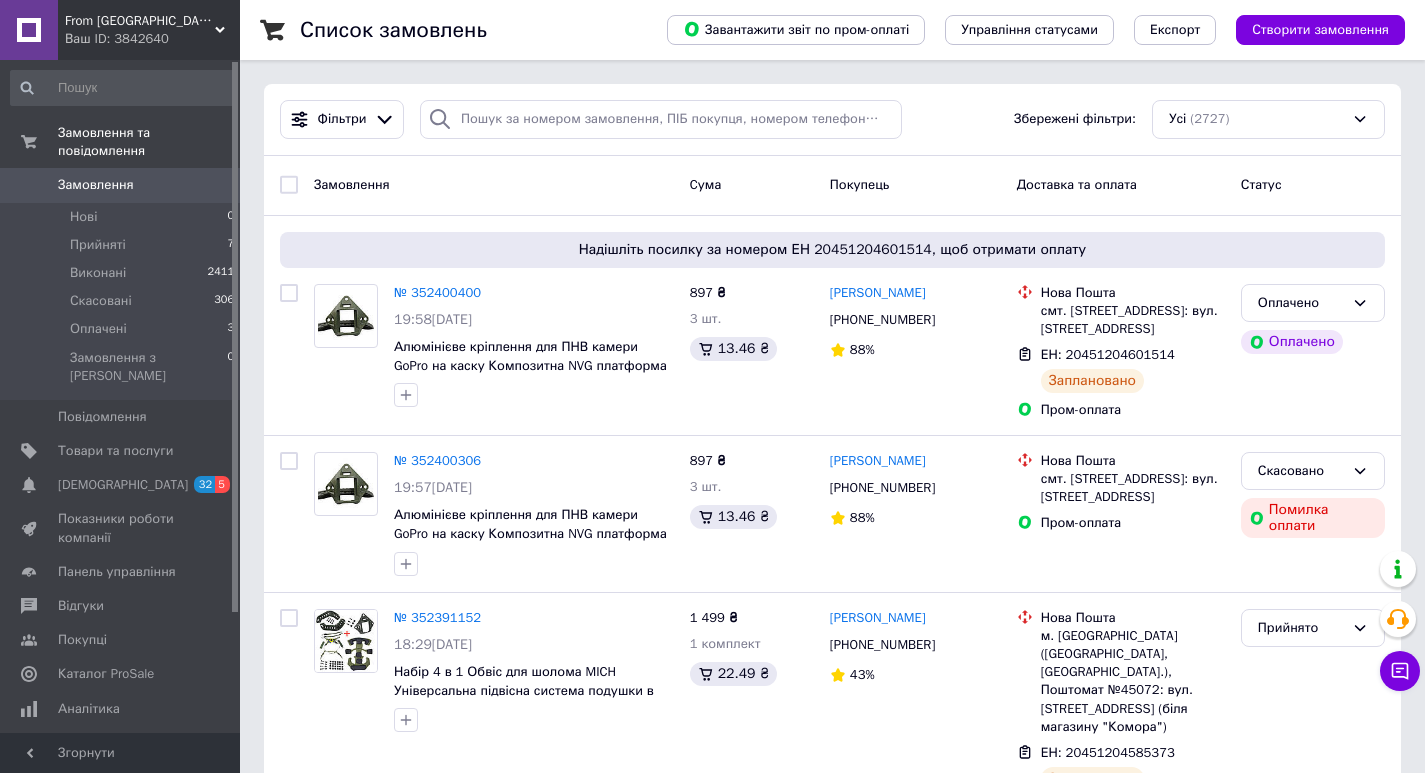 click on "From [GEOGRAPHIC_DATA]" at bounding box center (140, 21) 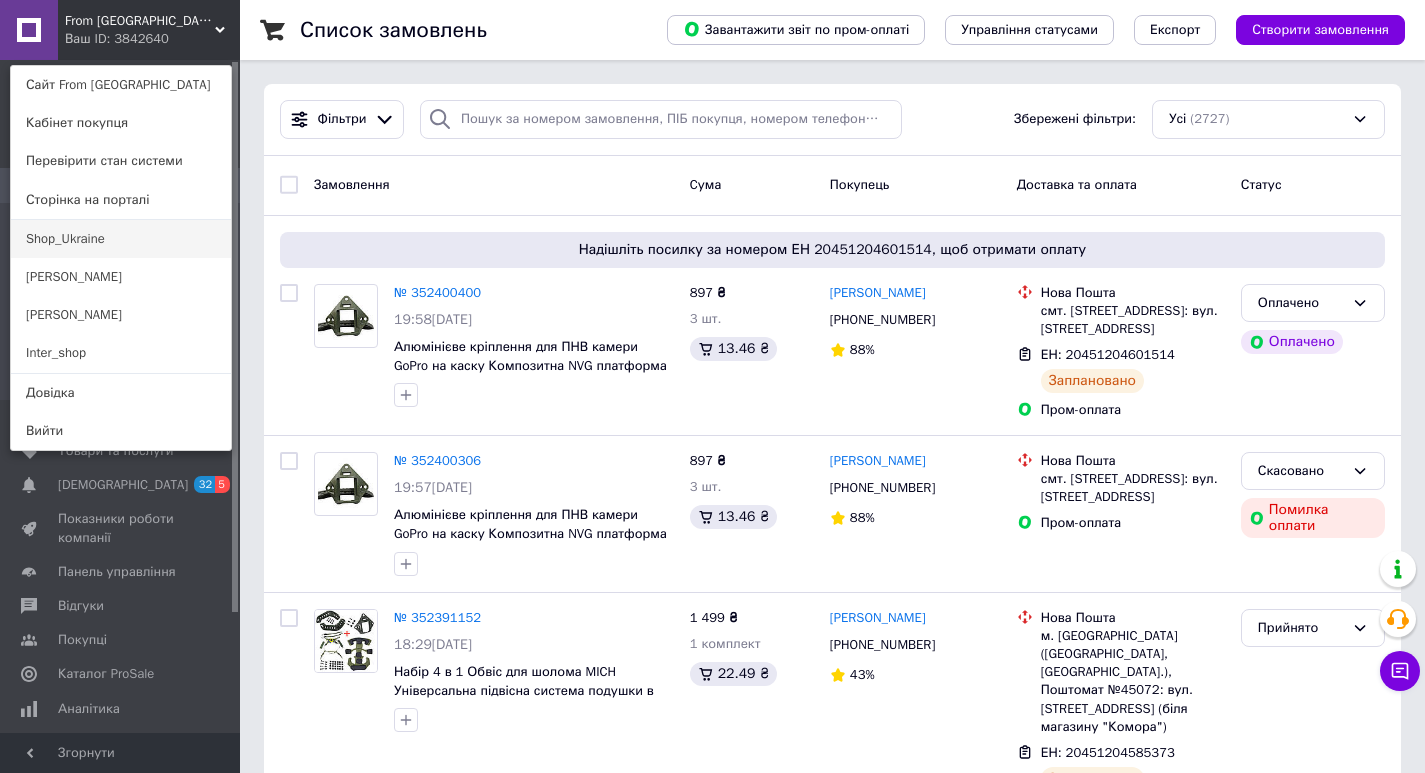 click on "Shop_Ukraine" at bounding box center [121, 239] 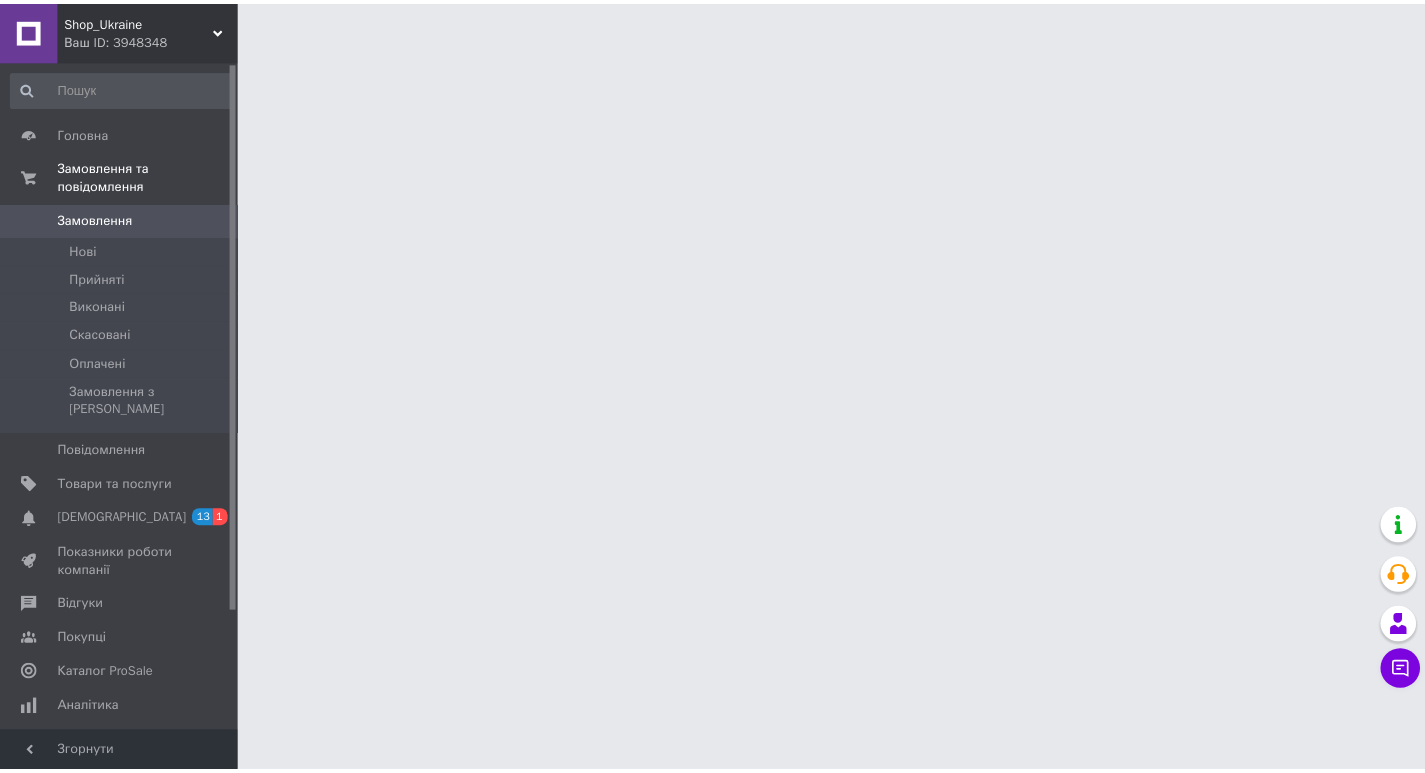 scroll, scrollTop: 0, scrollLeft: 0, axis: both 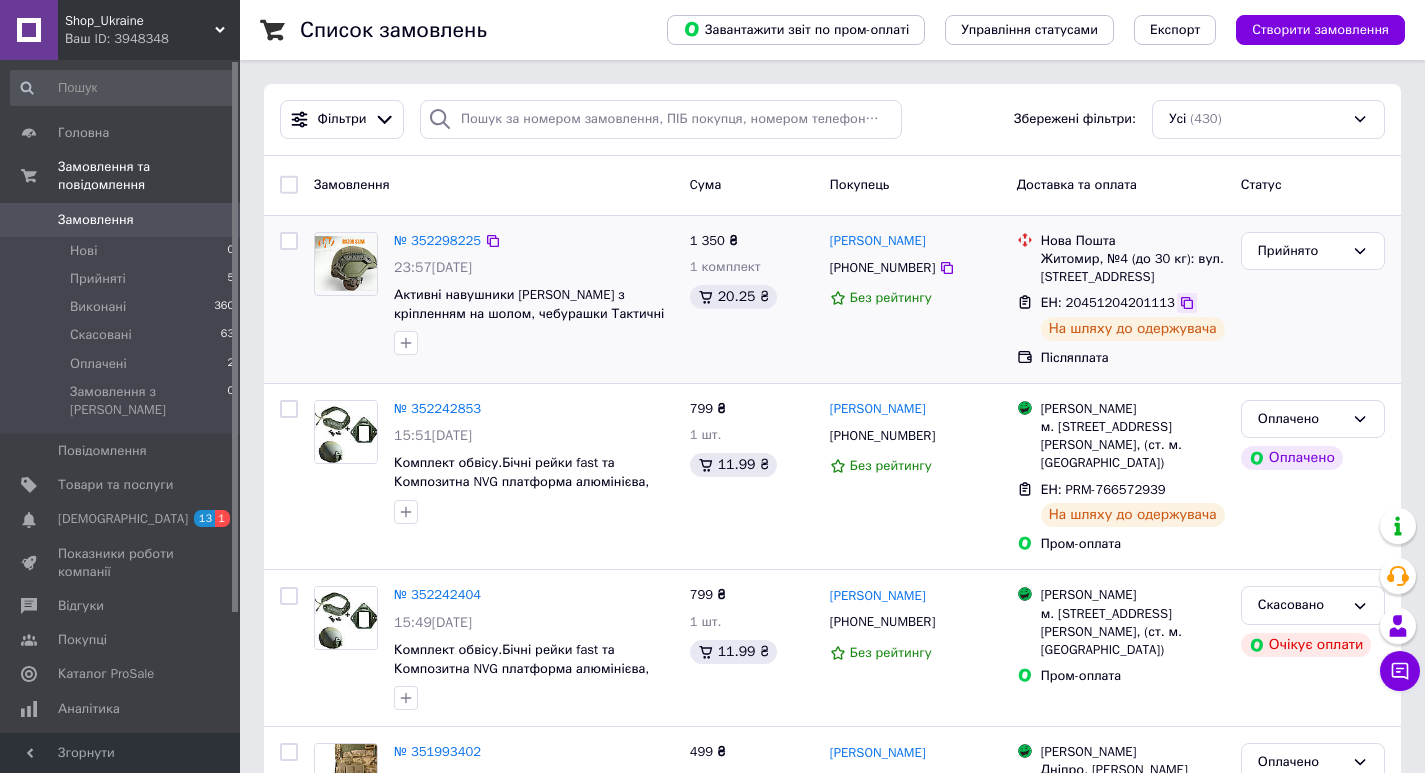 click 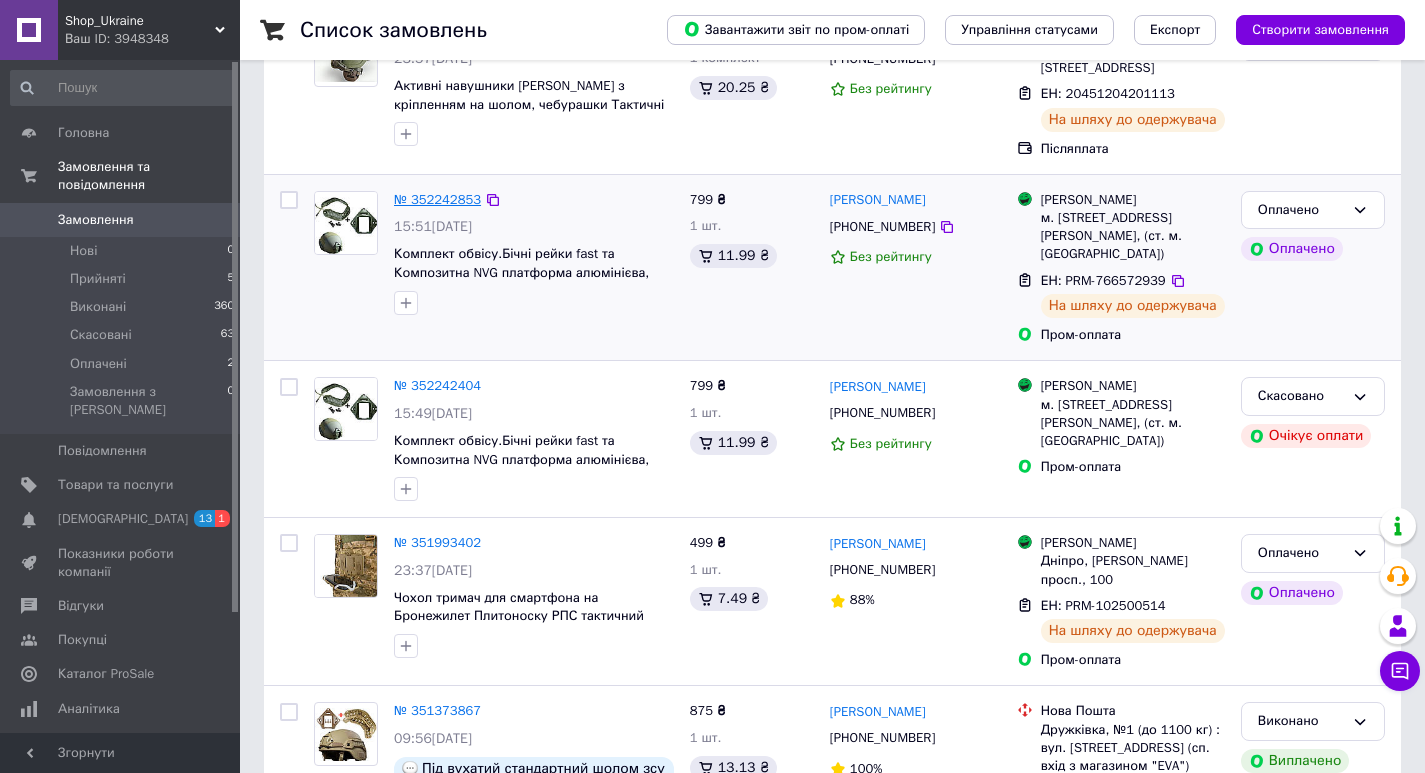 scroll, scrollTop: 267, scrollLeft: 0, axis: vertical 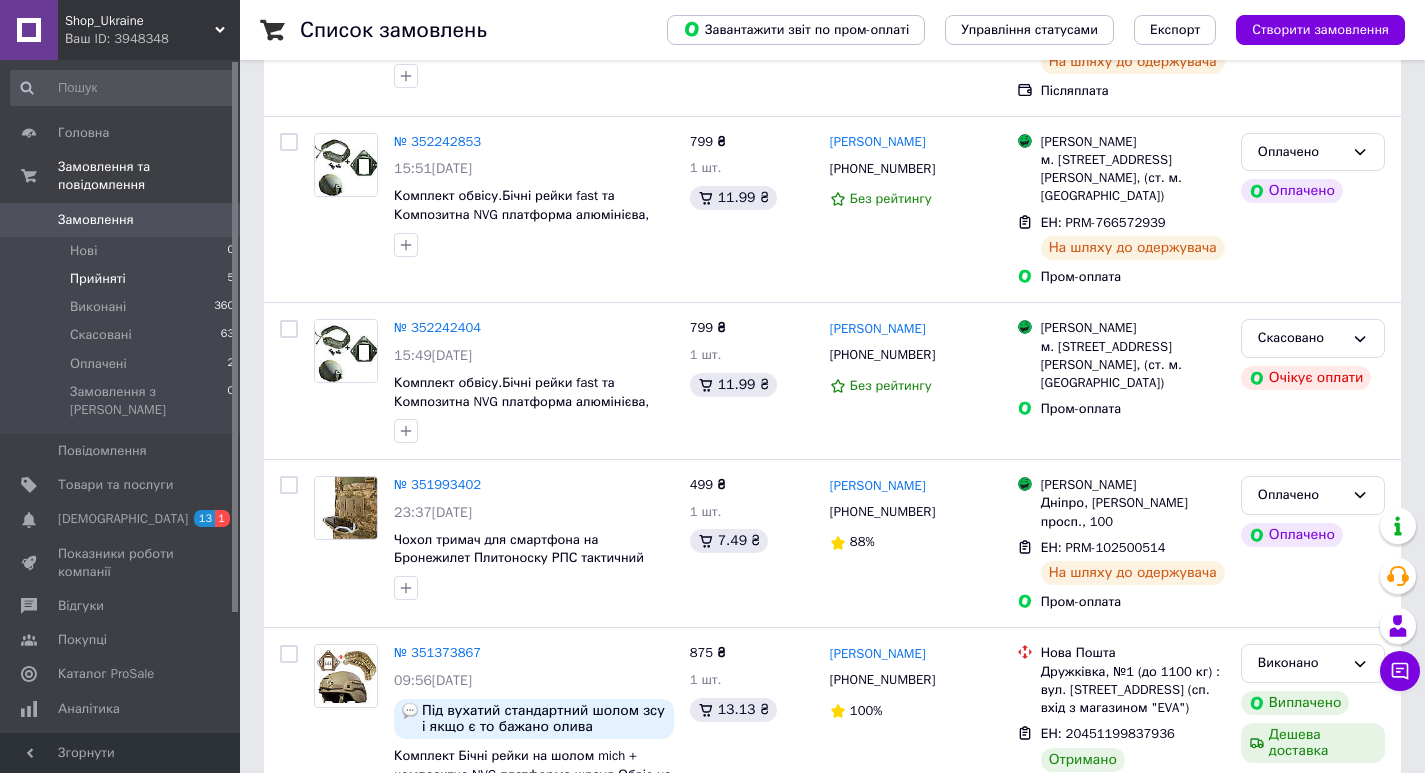 click on "Прийняті" at bounding box center (98, 279) 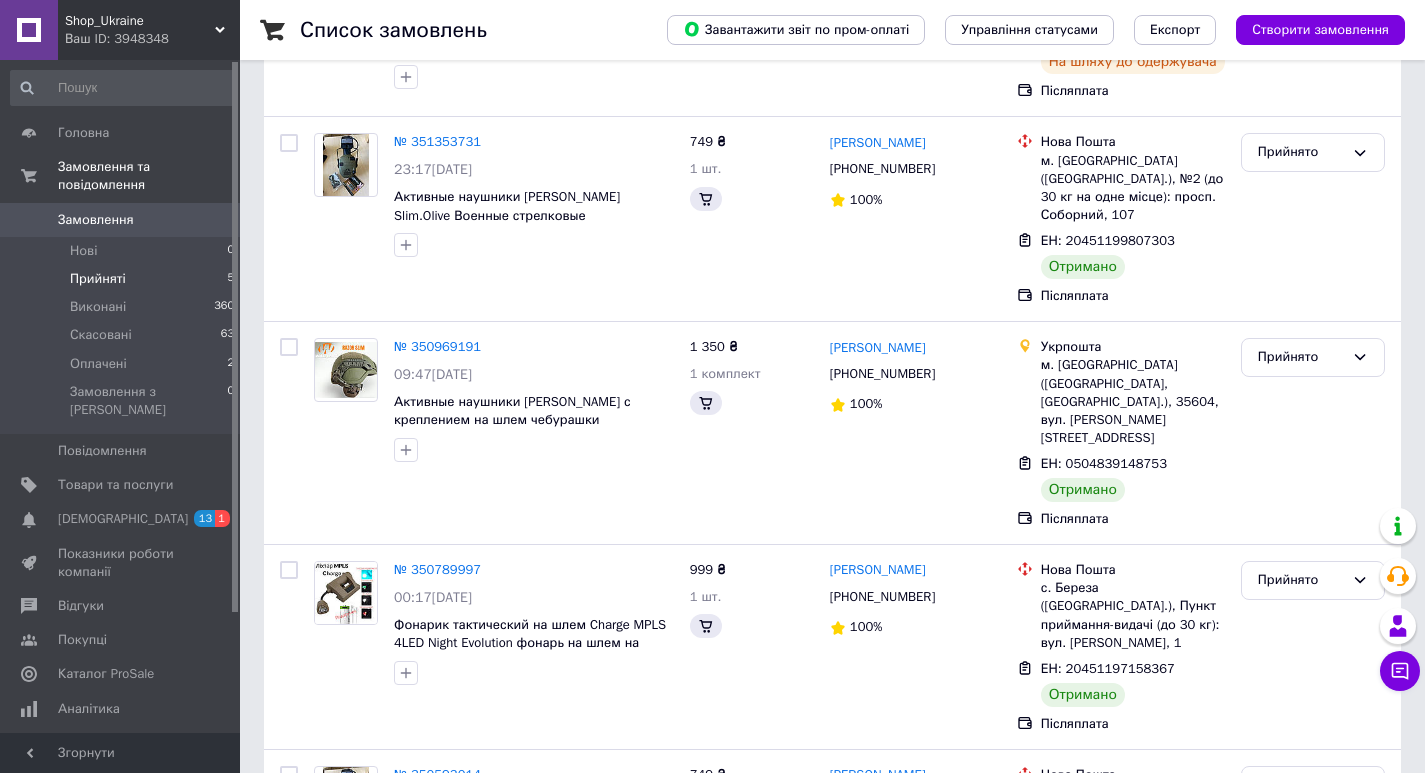 scroll, scrollTop: 0, scrollLeft: 0, axis: both 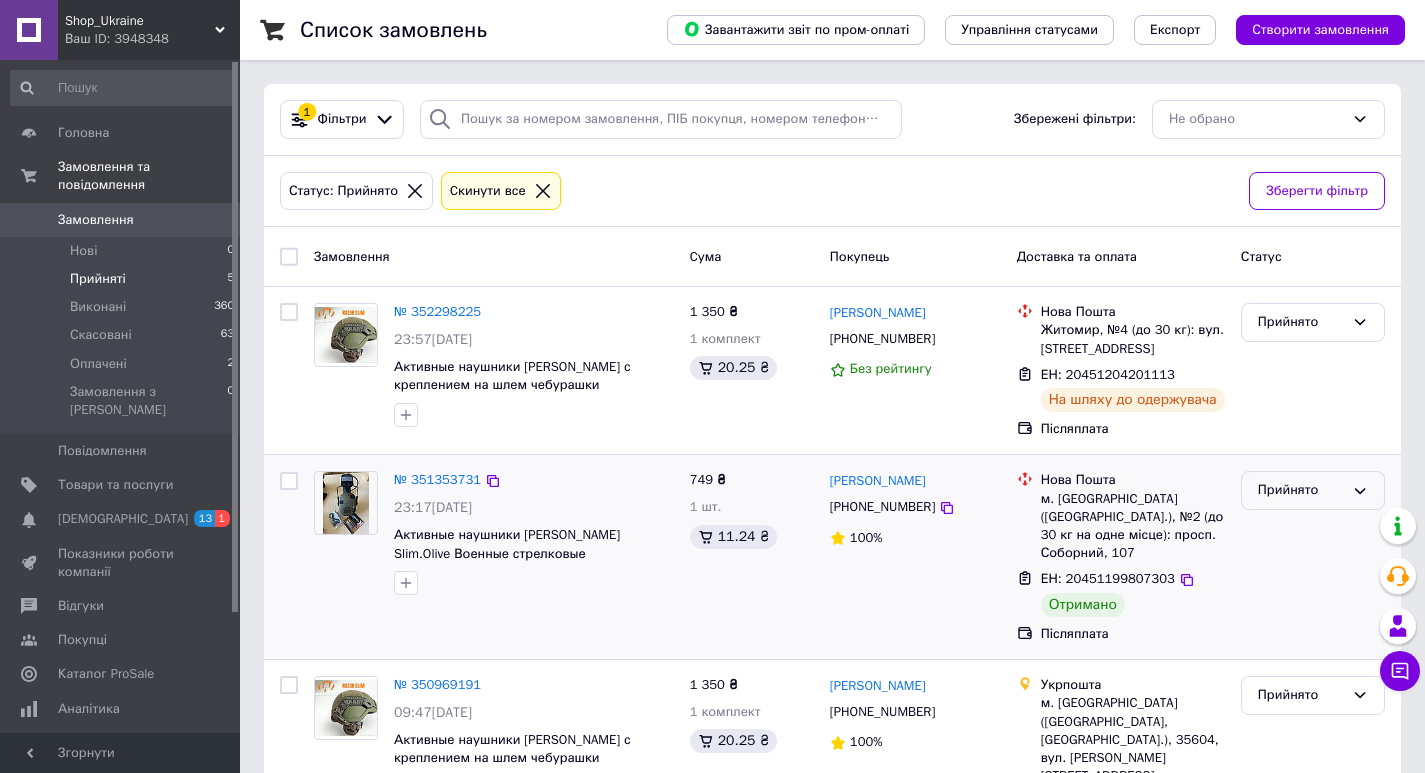 click 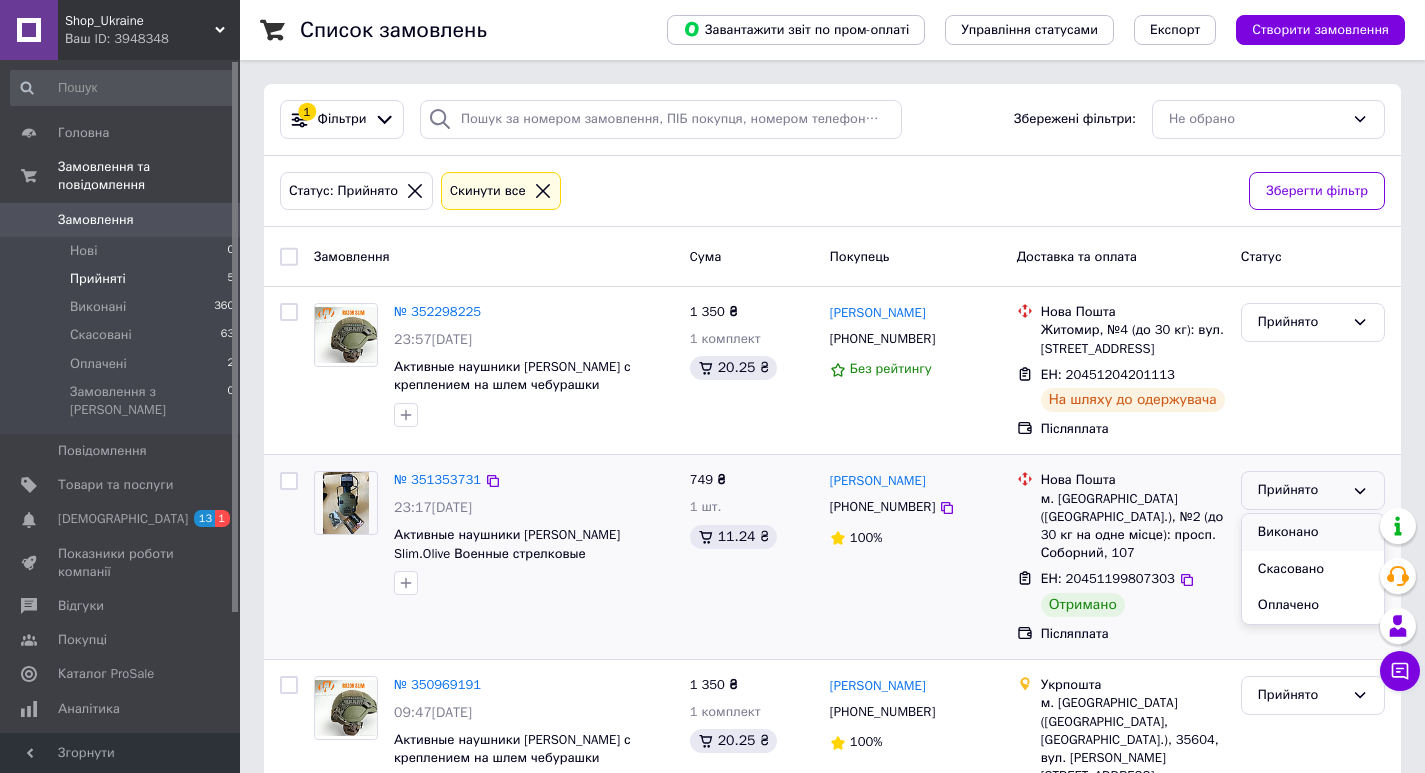 click on "Виконано" at bounding box center [1313, 532] 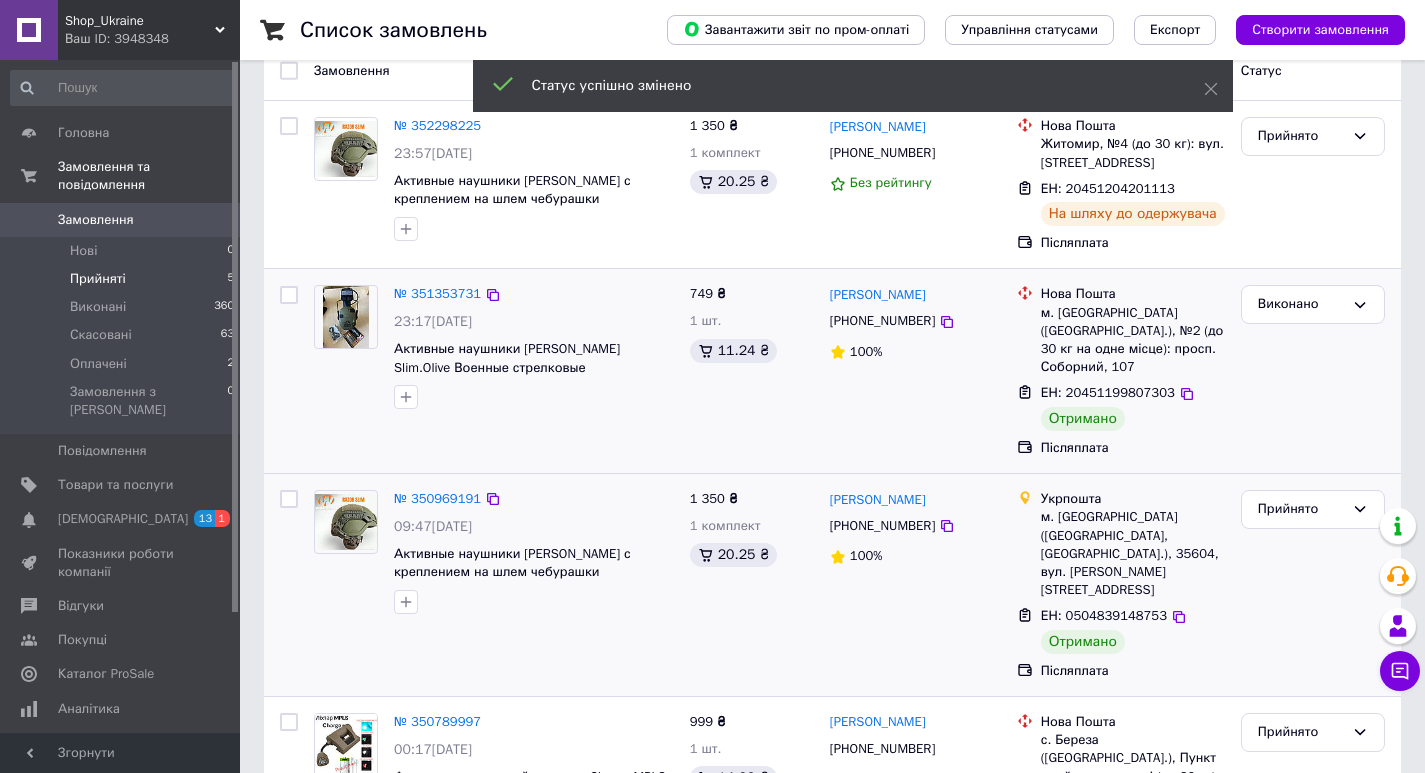 scroll, scrollTop: 185, scrollLeft: 0, axis: vertical 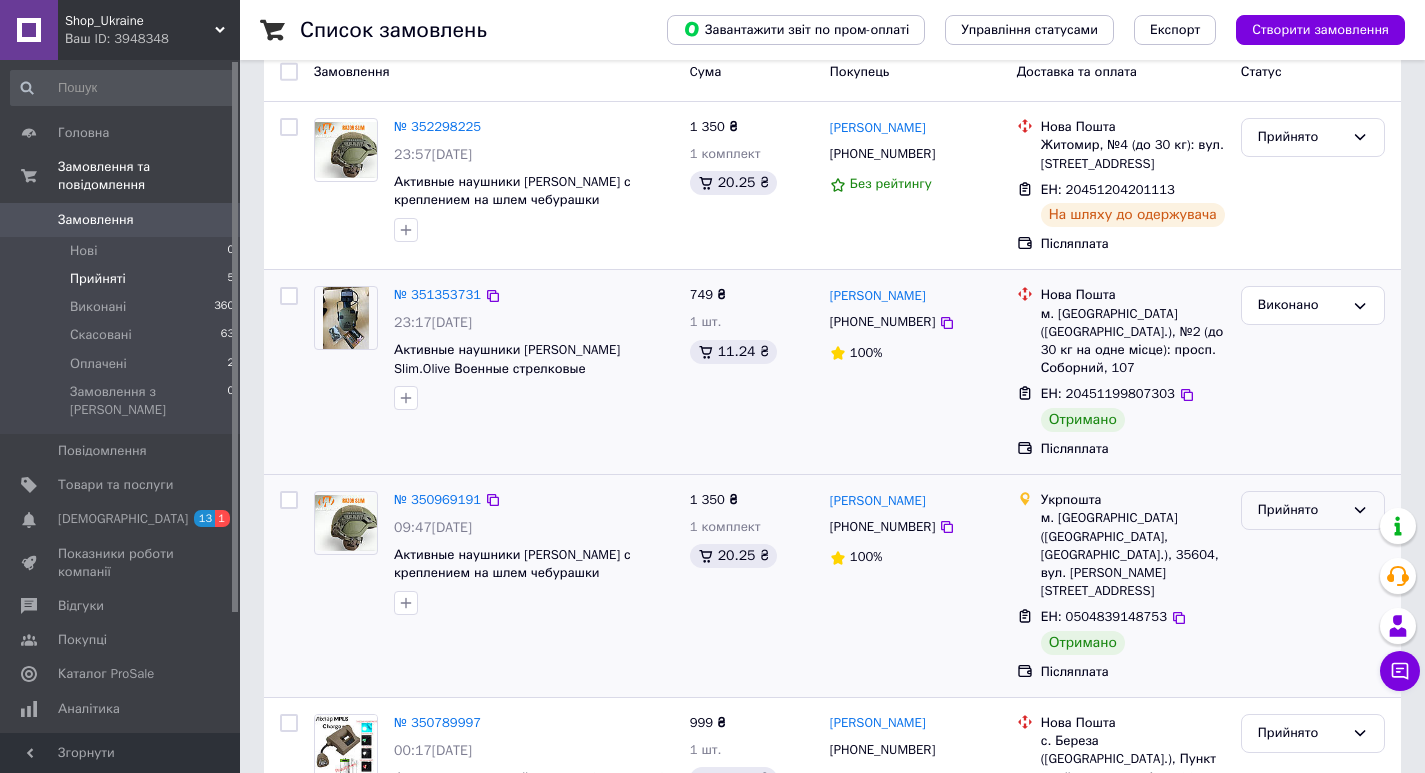 click 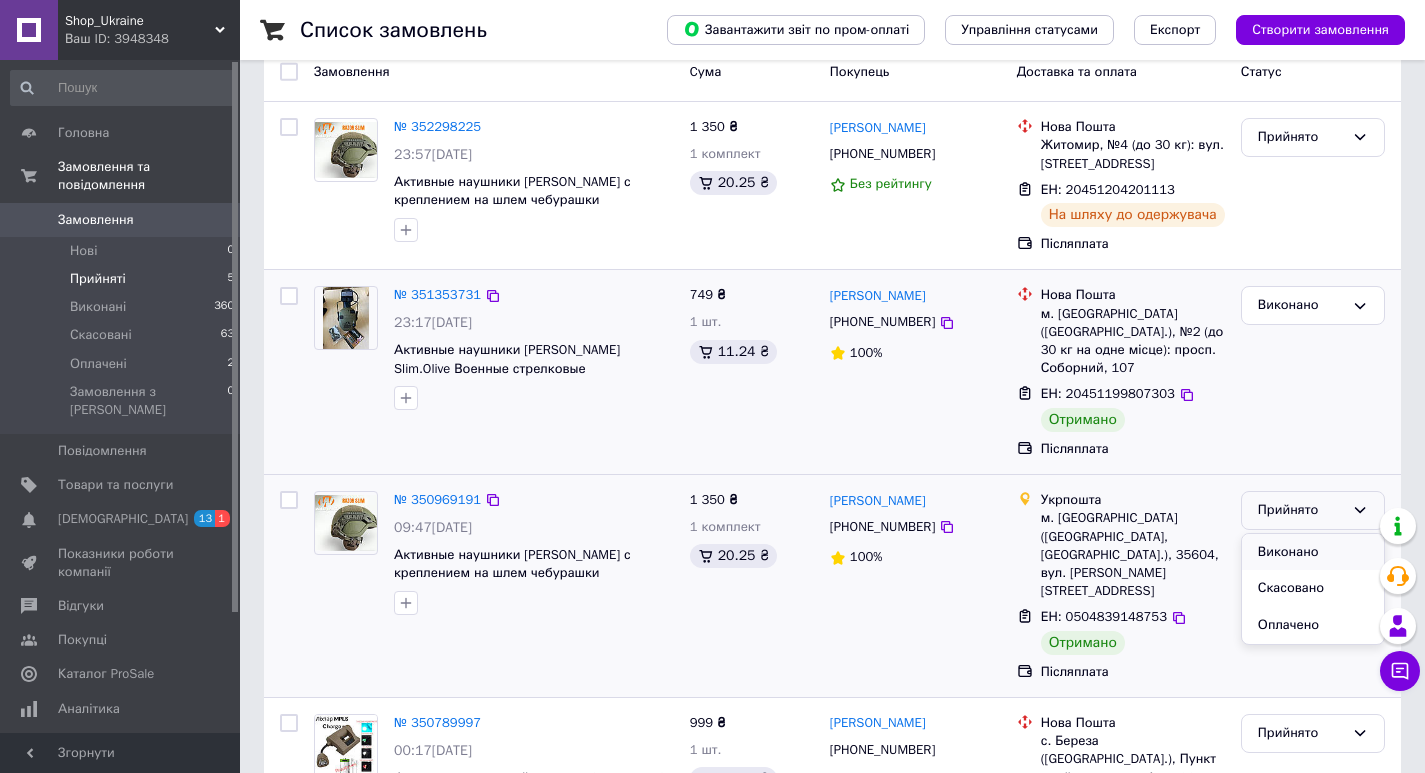click on "Виконано" at bounding box center (1313, 552) 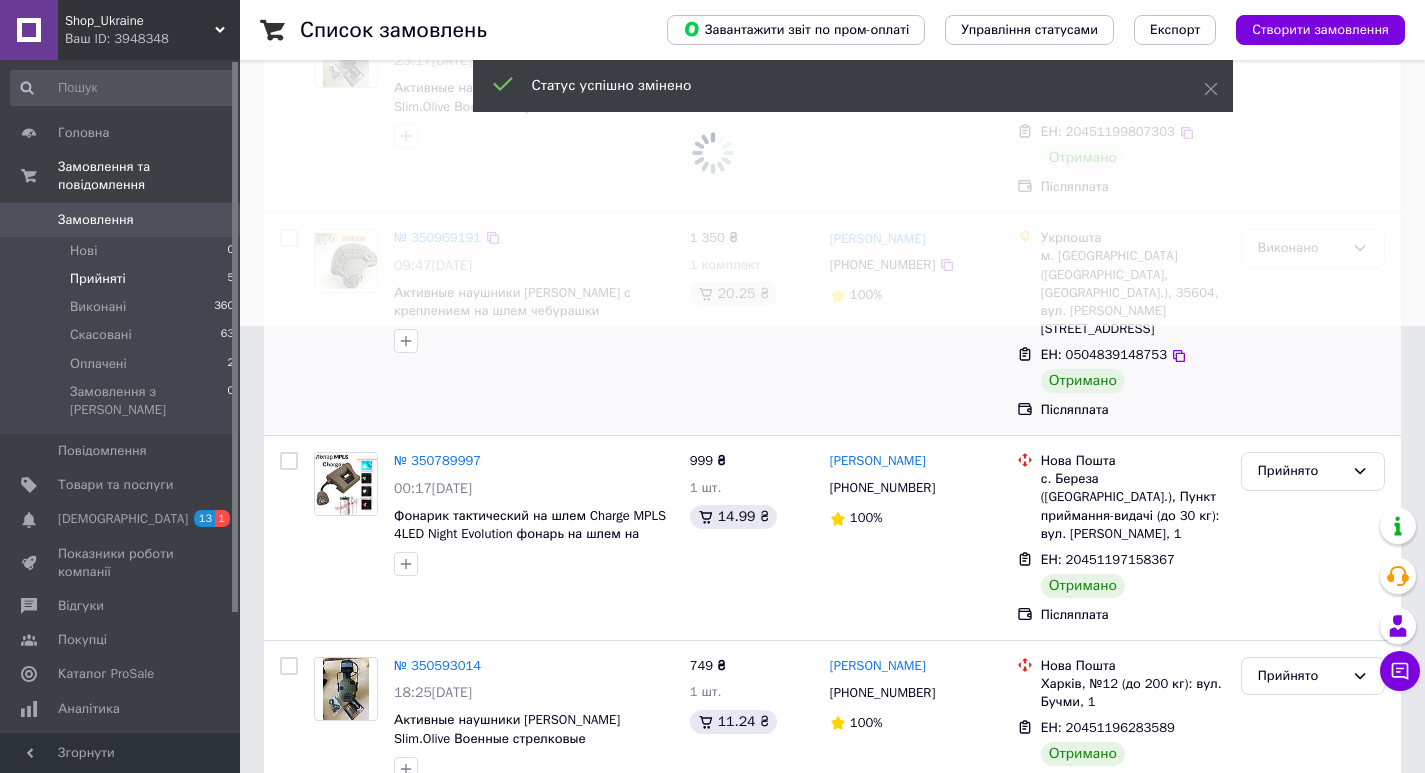 scroll, scrollTop: 452, scrollLeft: 0, axis: vertical 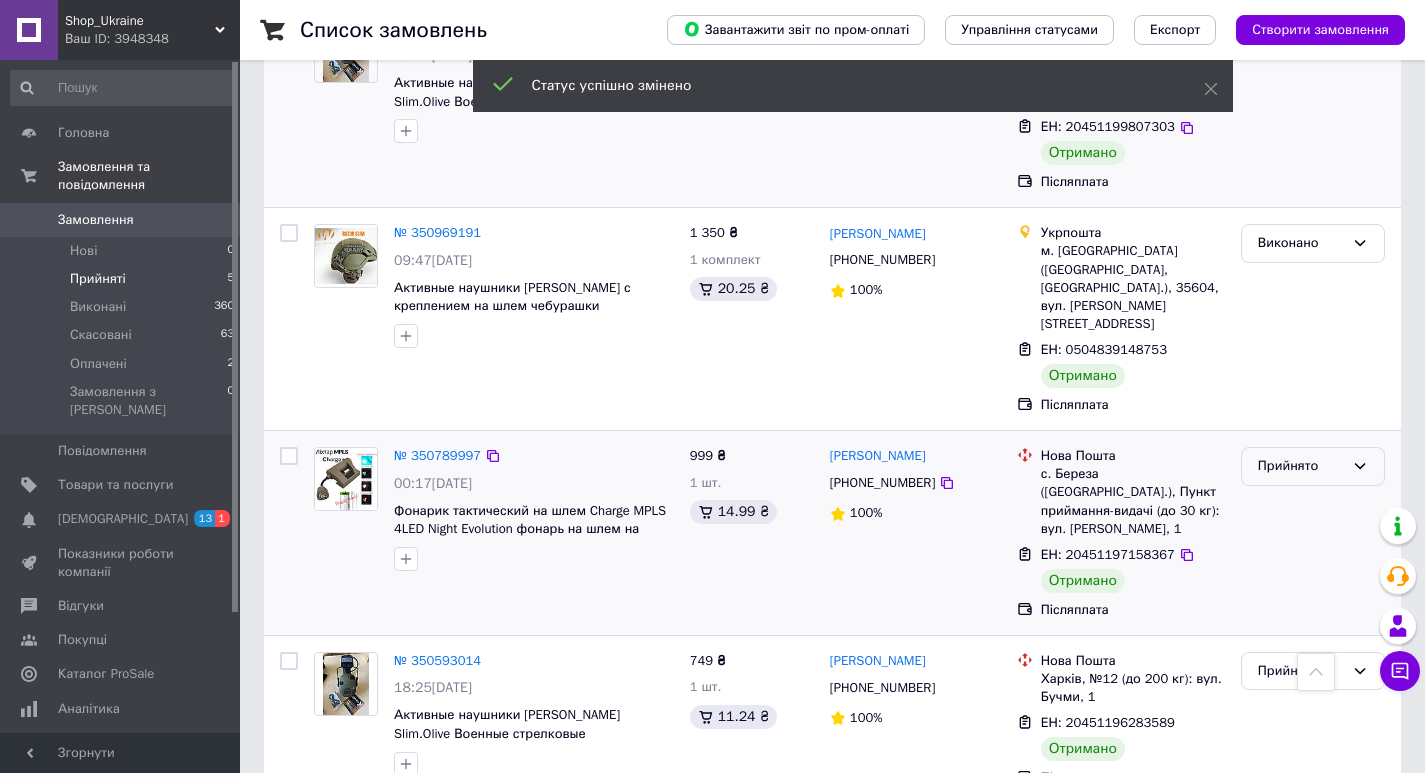 click on "Прийнято" at bounding box center (1313, 466) 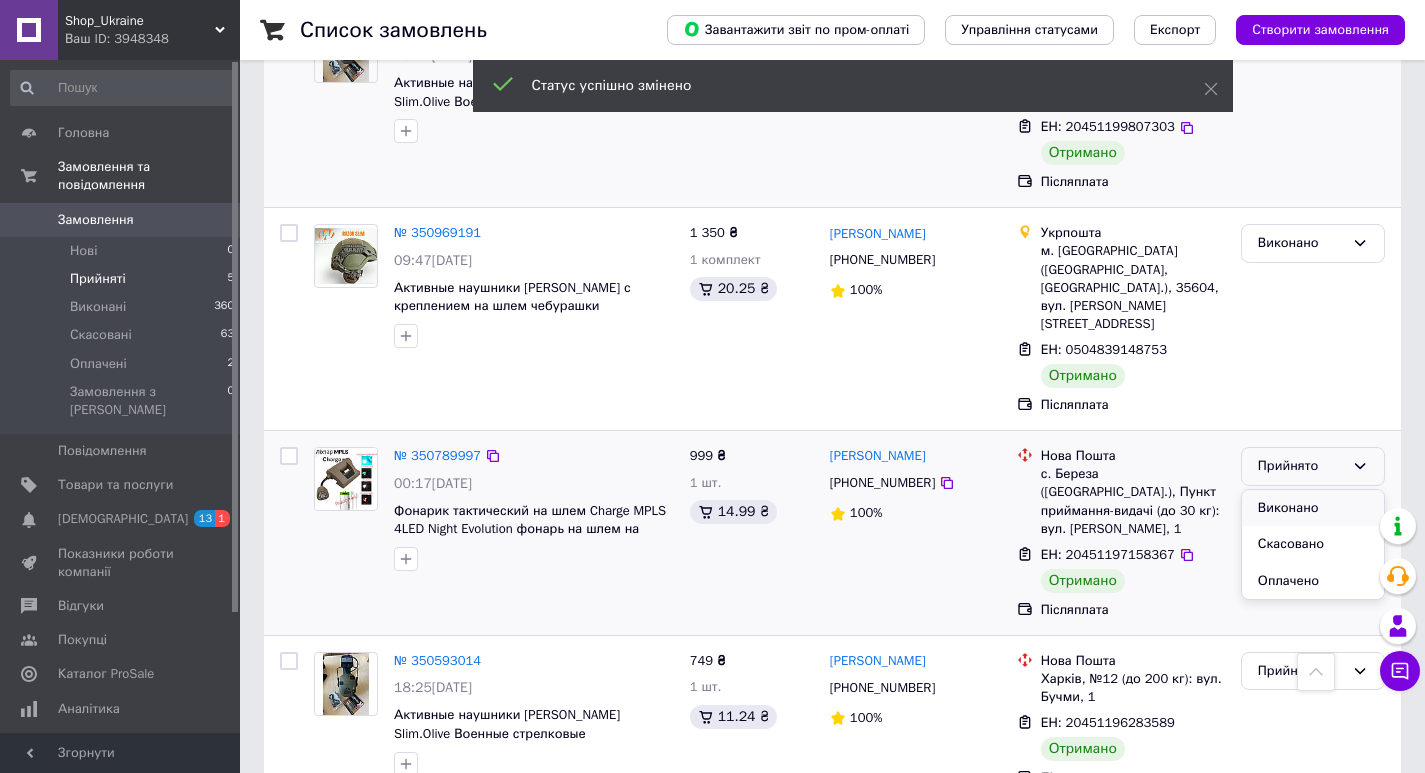 click on "Виконано" at bounding box center (1313, 508) 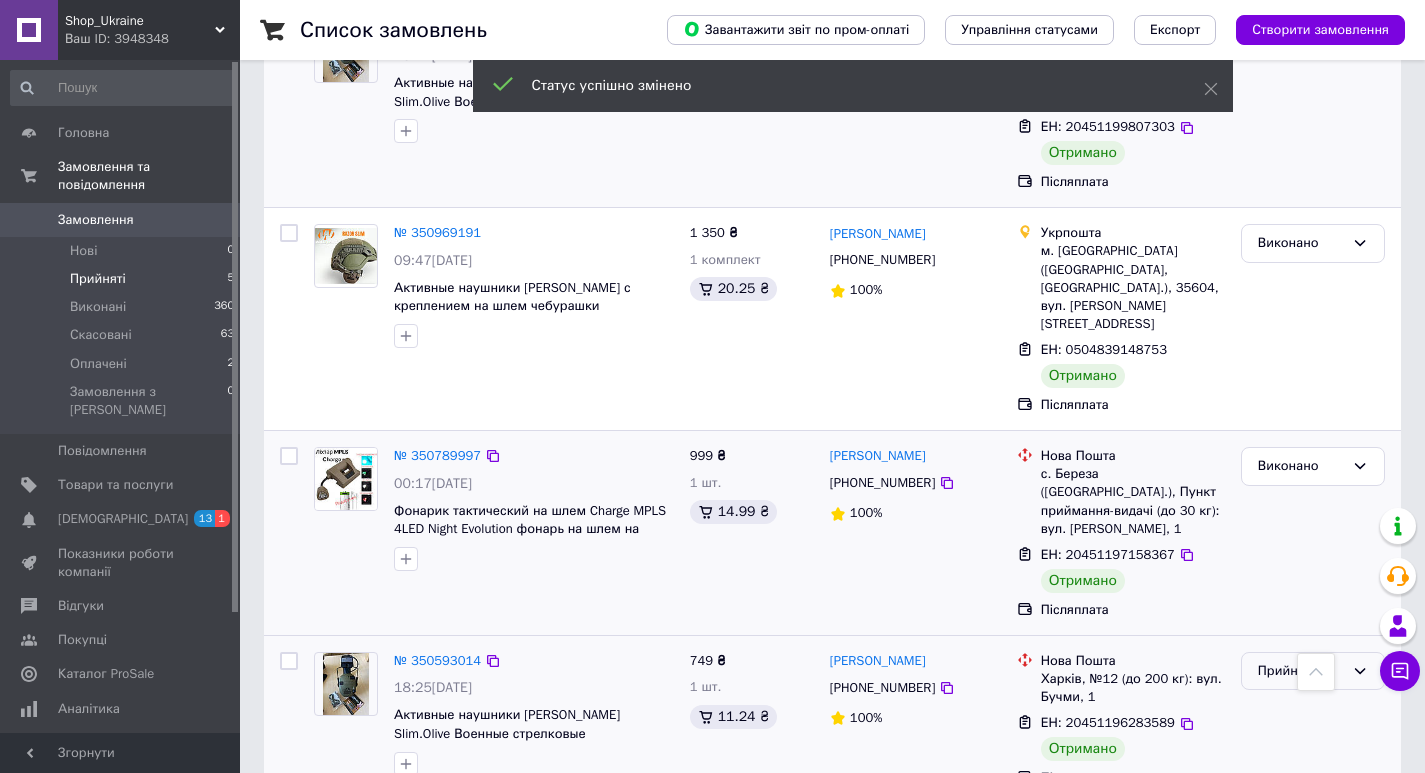 click 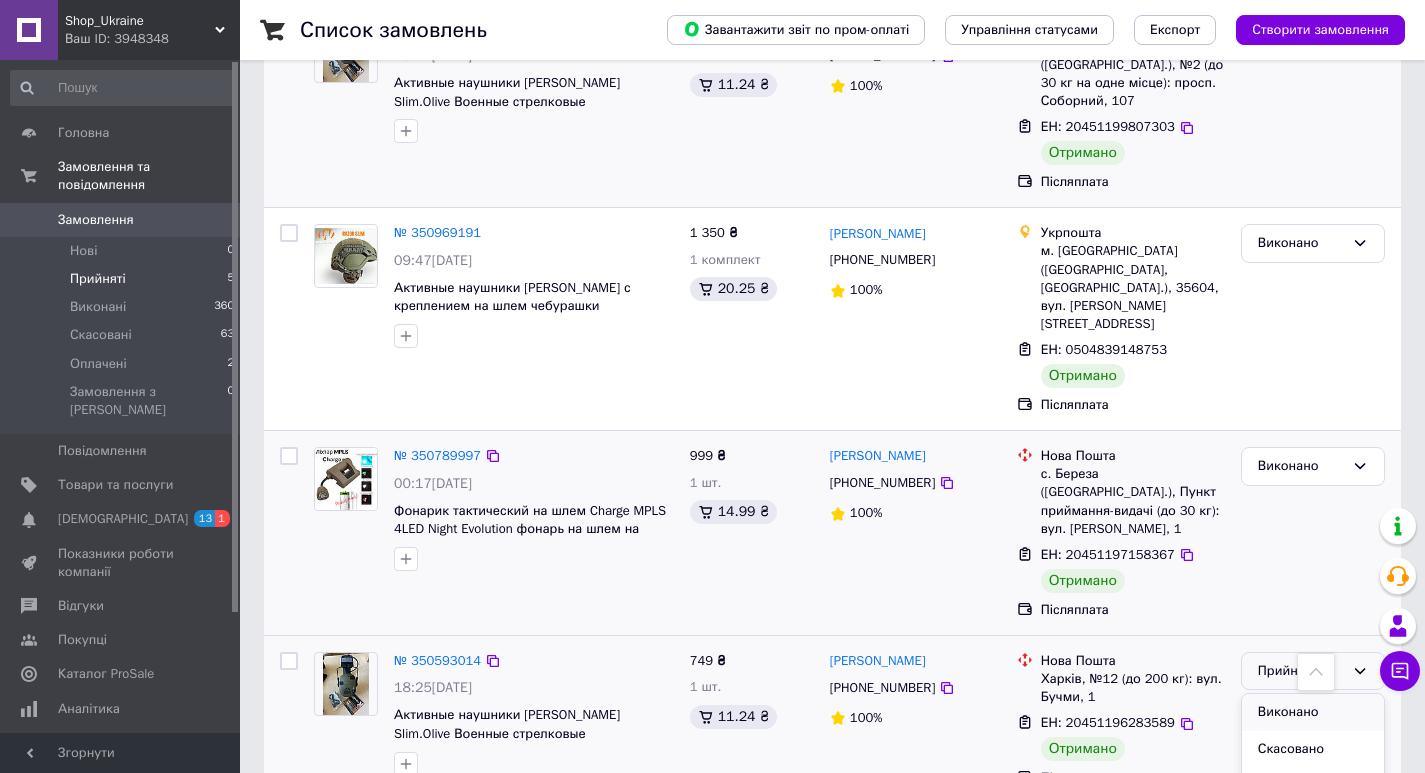click on "Виконано" at bounding box center (1313, 712) 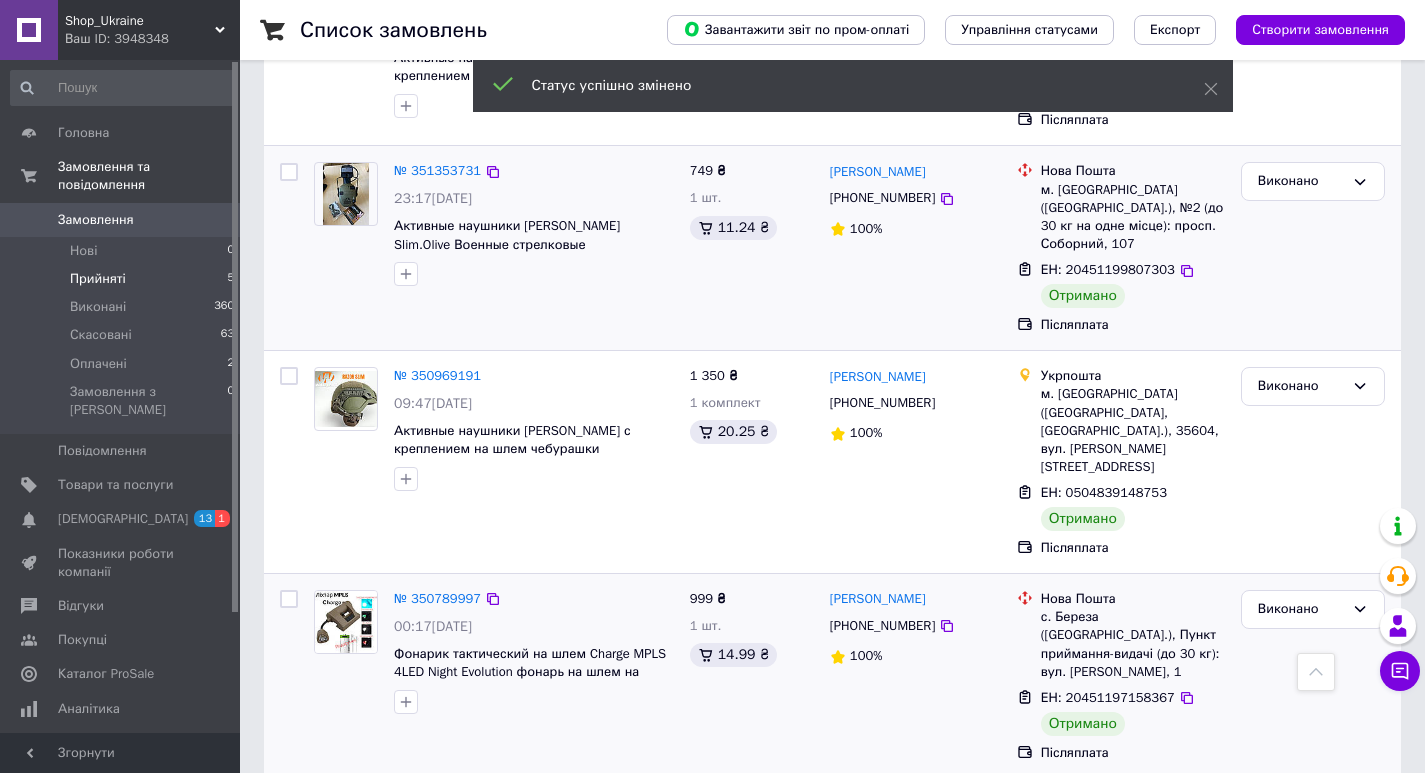 scroll, scrollTop: 0, scrollLeft: 0, axis: both 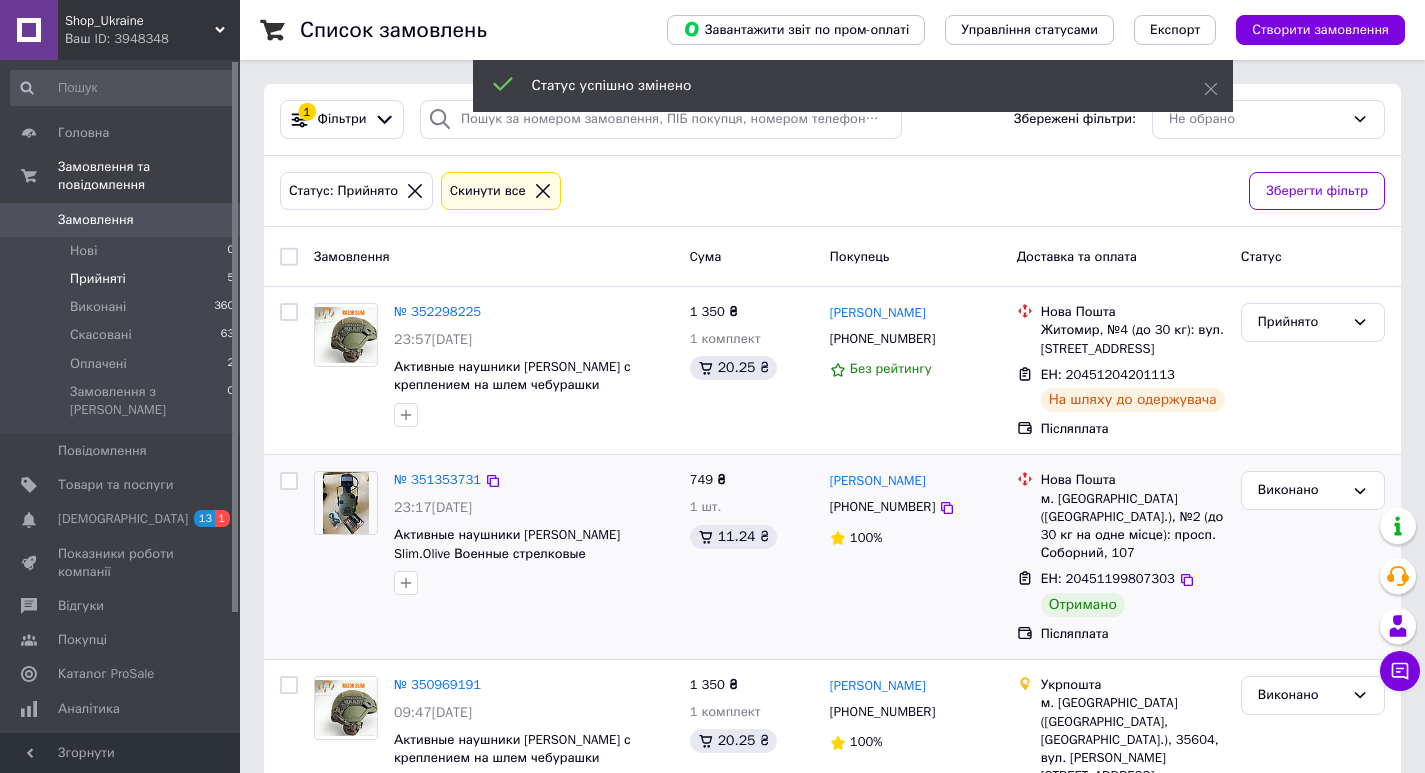 click on "Shop_Ukraine" at bounding box center [140, 21] 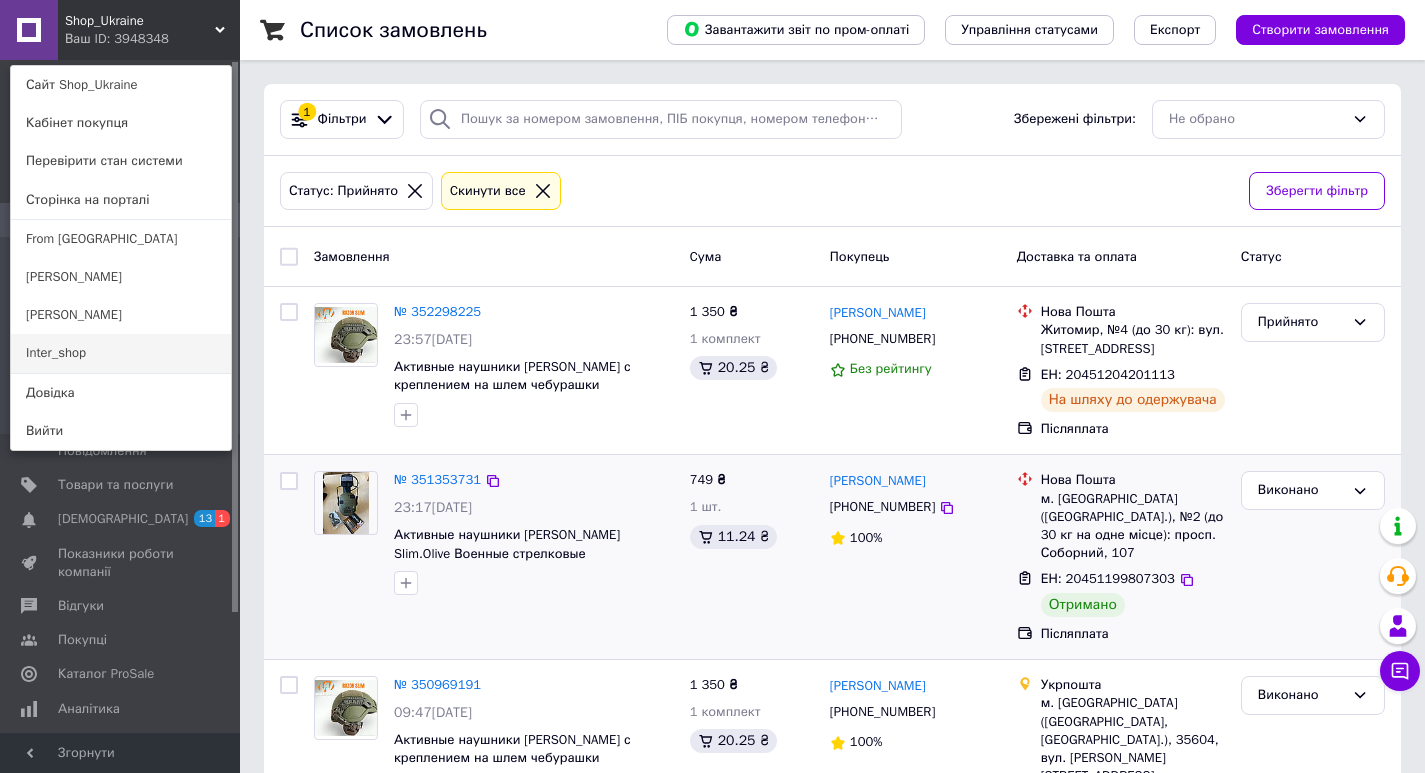 click on "Inter_shop" at bounding box center (121, 353) 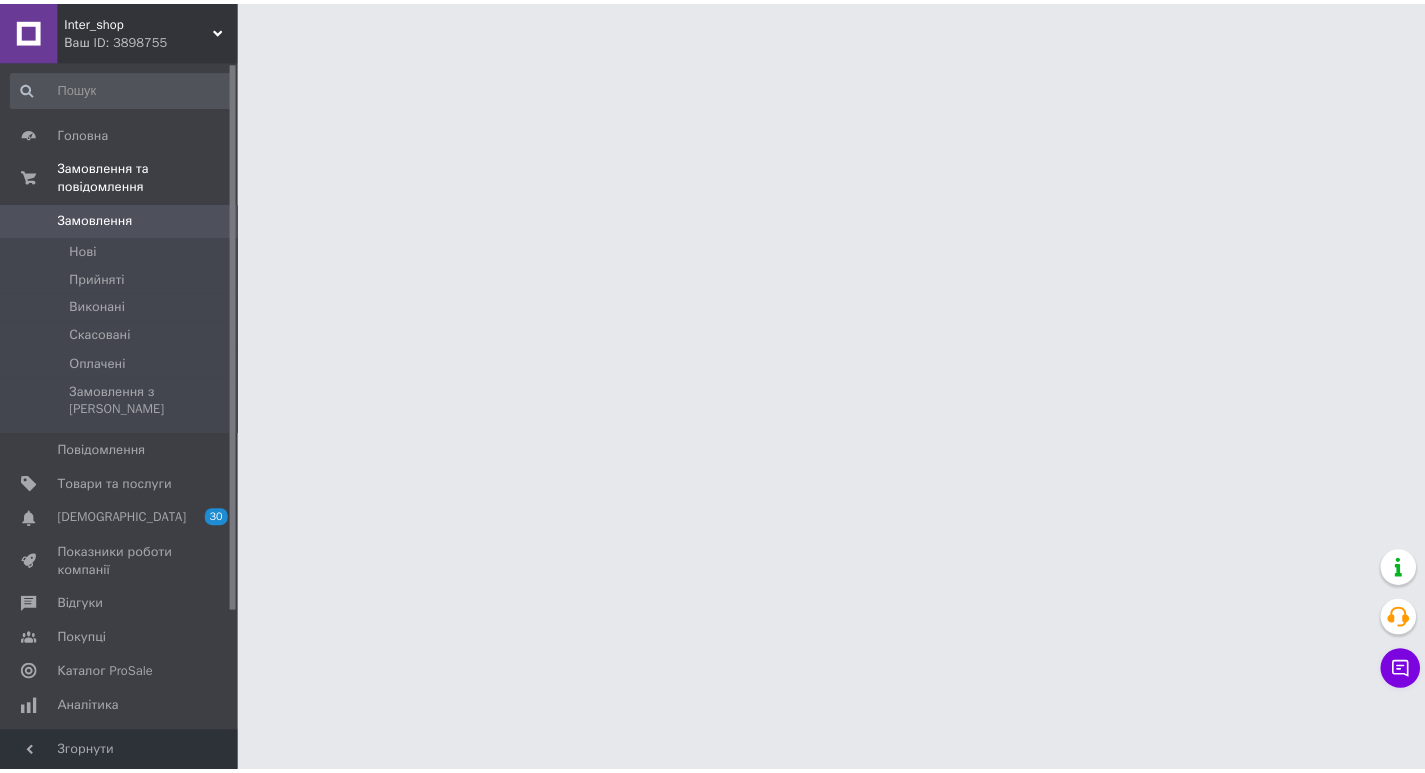 scroll, scrollTop: 0, scrollLeft: 0, axis: both 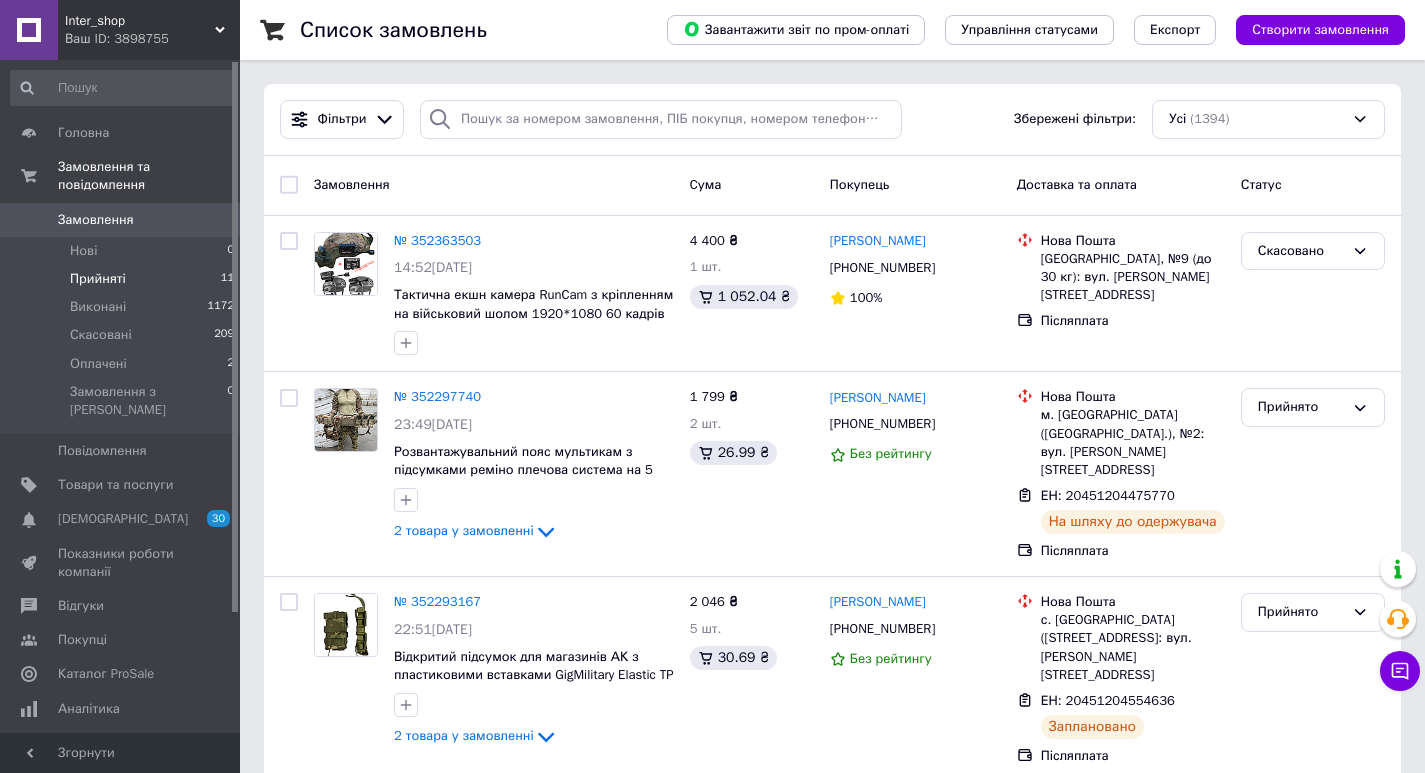click on "Прийняті" at bounding box center (98, 279) 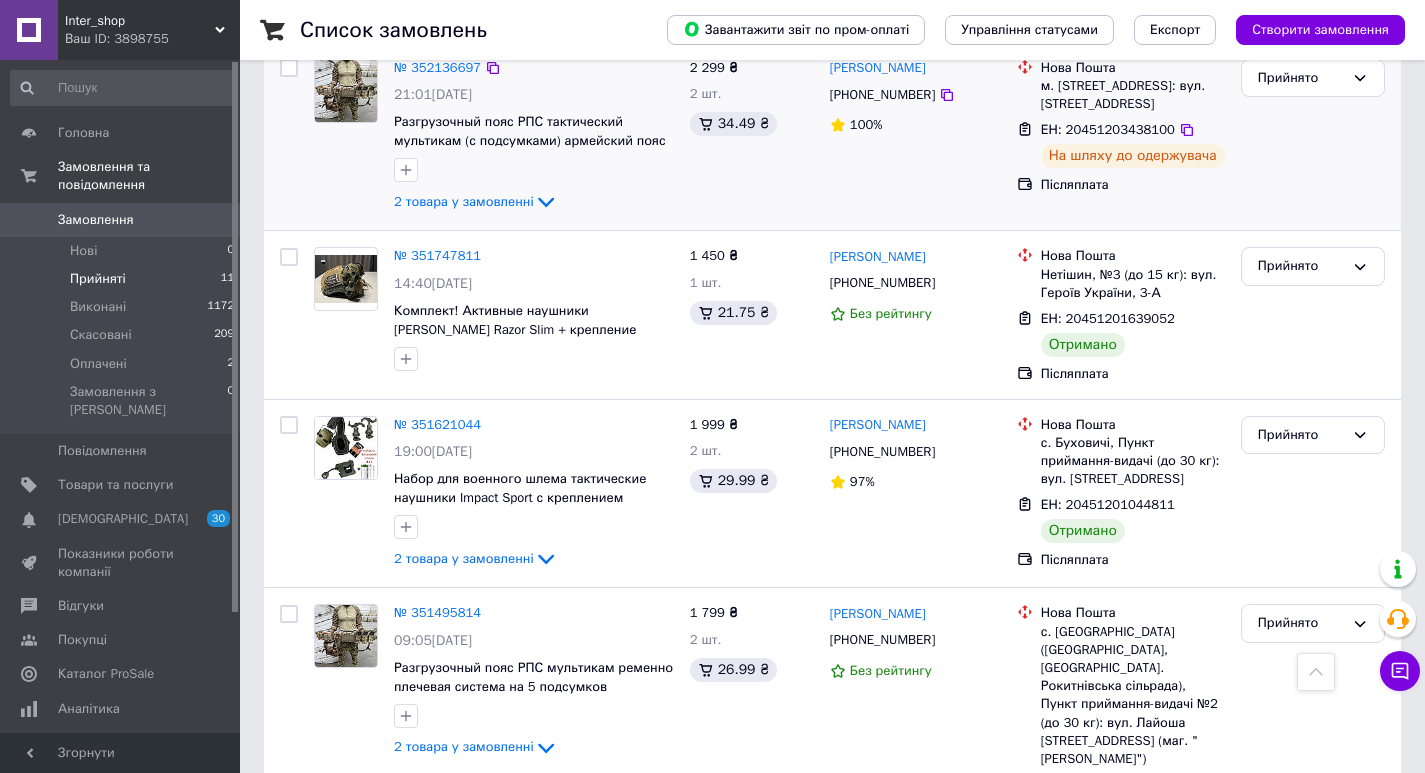 scroll, scrollTop: 933, scrollLeft: 0, axis: vertical 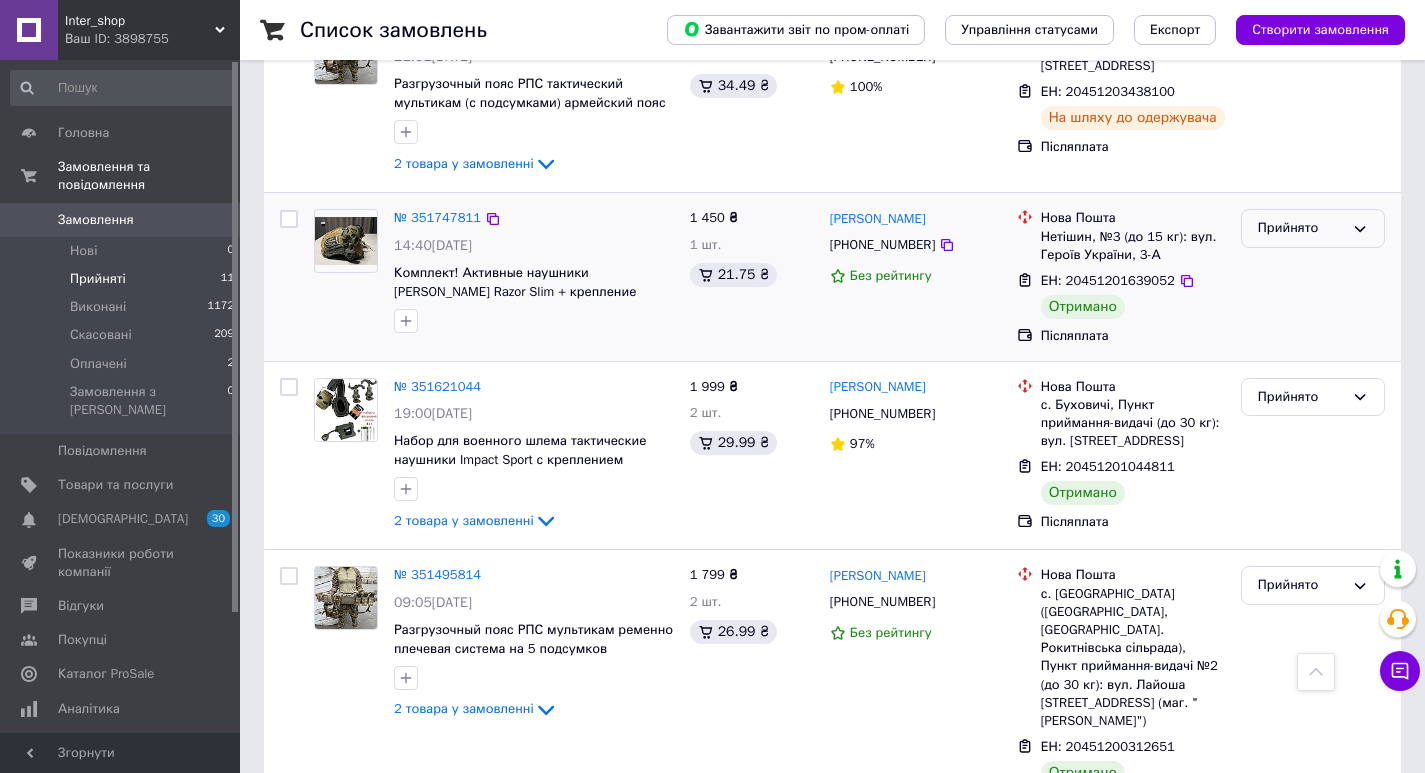 click on "Прийнято" at bounding box center [1313, 228] 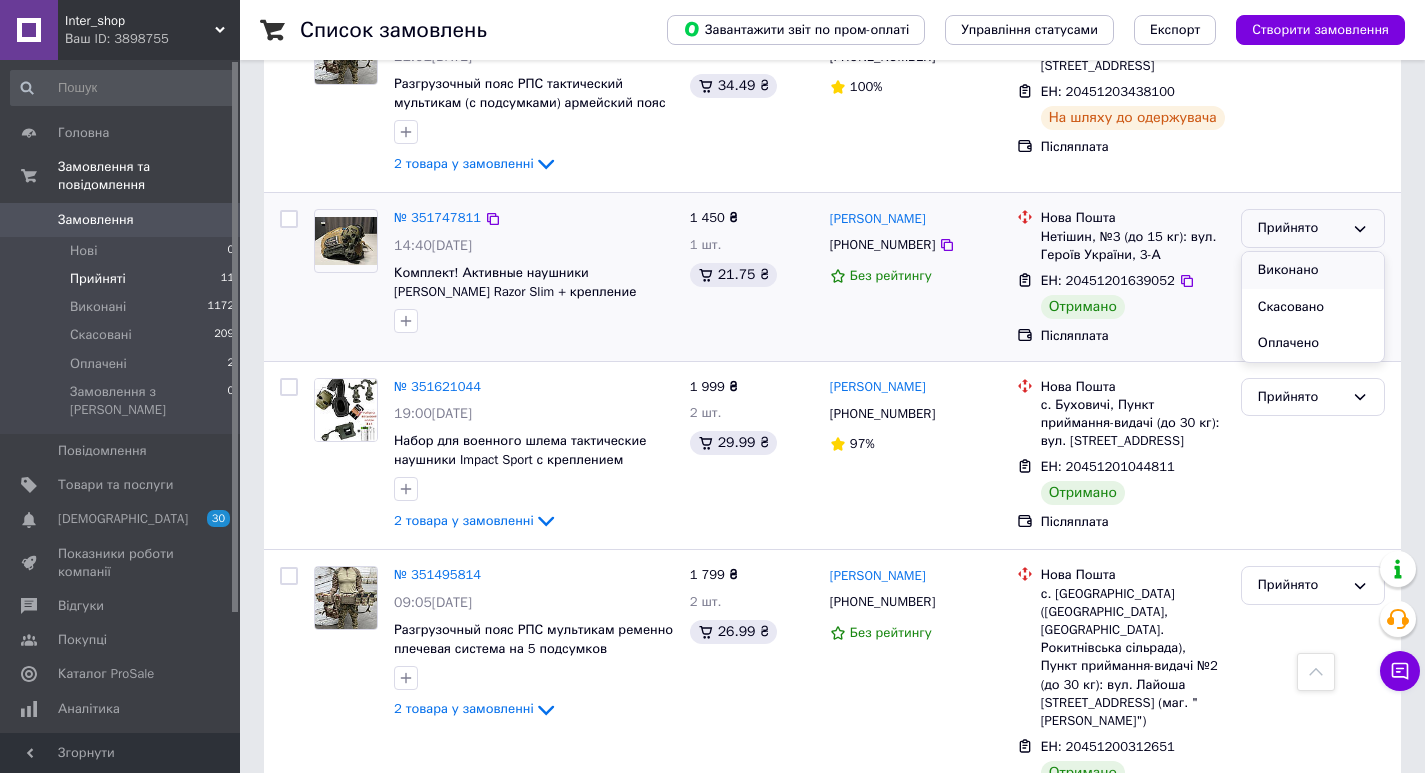 click on "Виконано" at bounding box center [1313, 270] 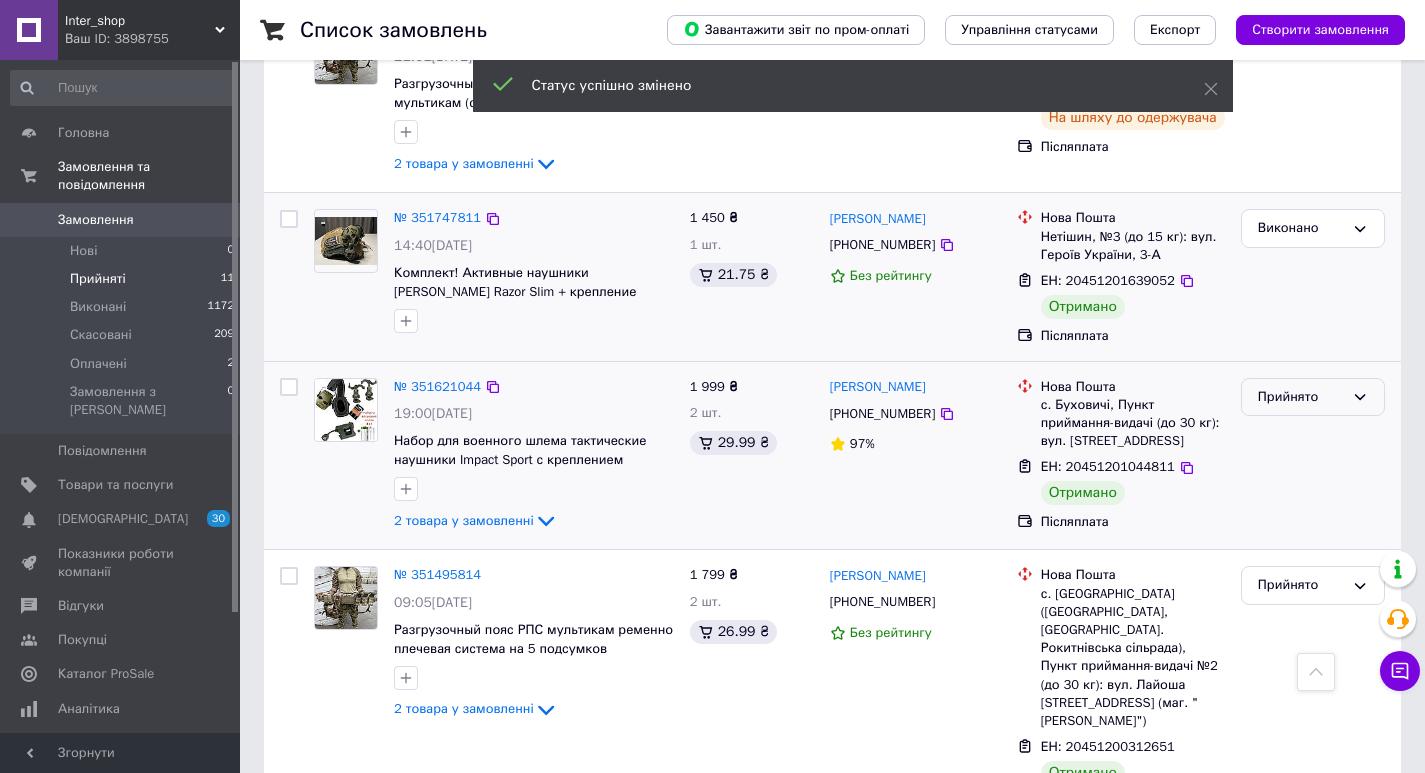 click 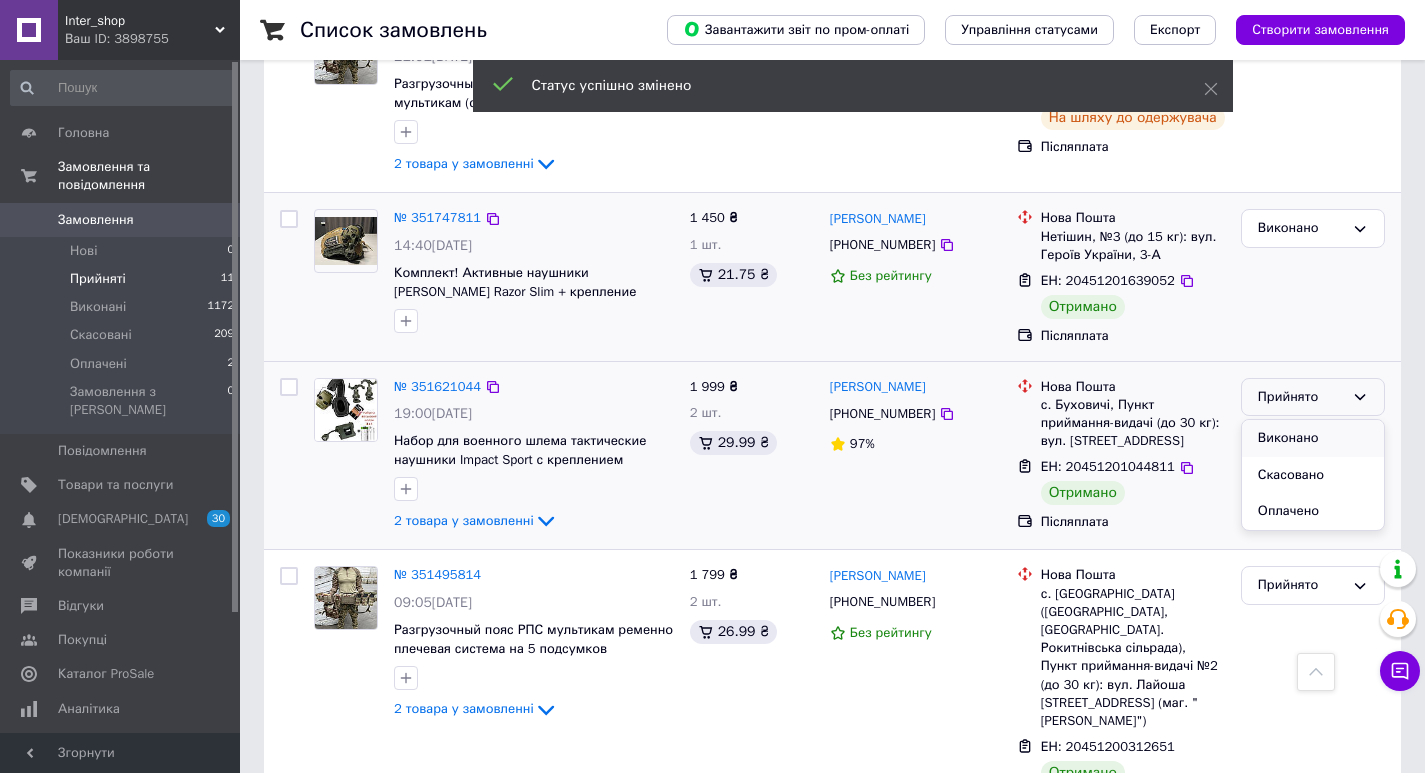 click on "Виконано" at bounding box center (1313, 438) 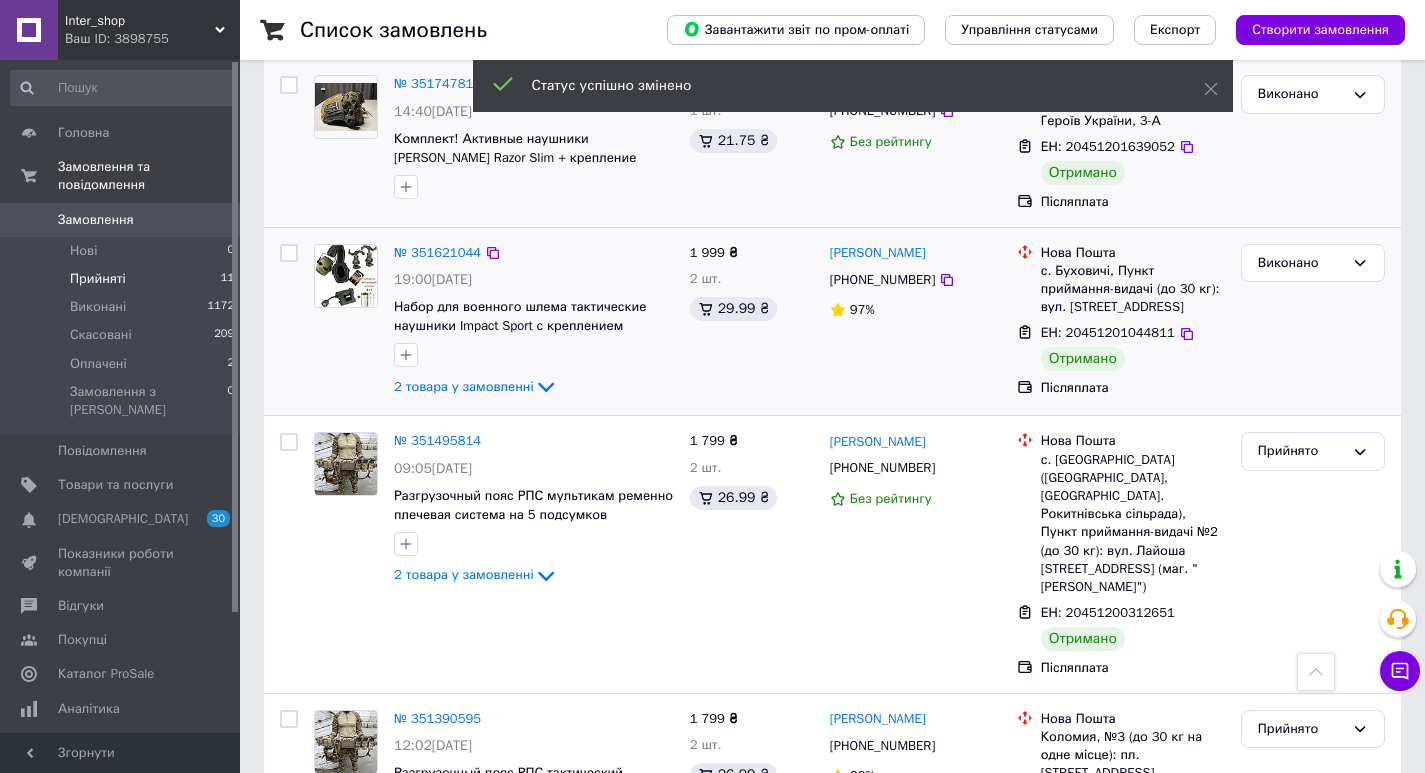 scroll, scrollTop: 933, scrollLeft: 0, axis: vertical 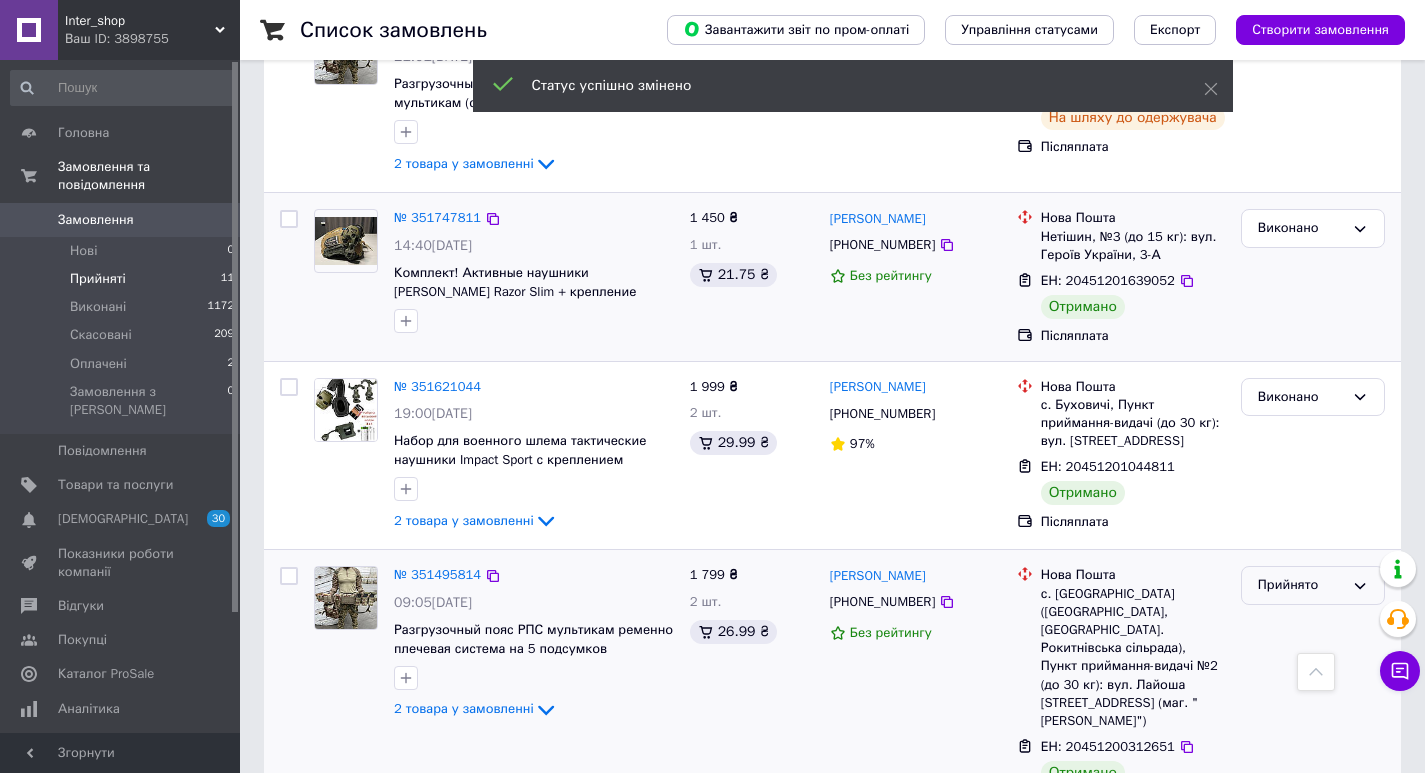 click 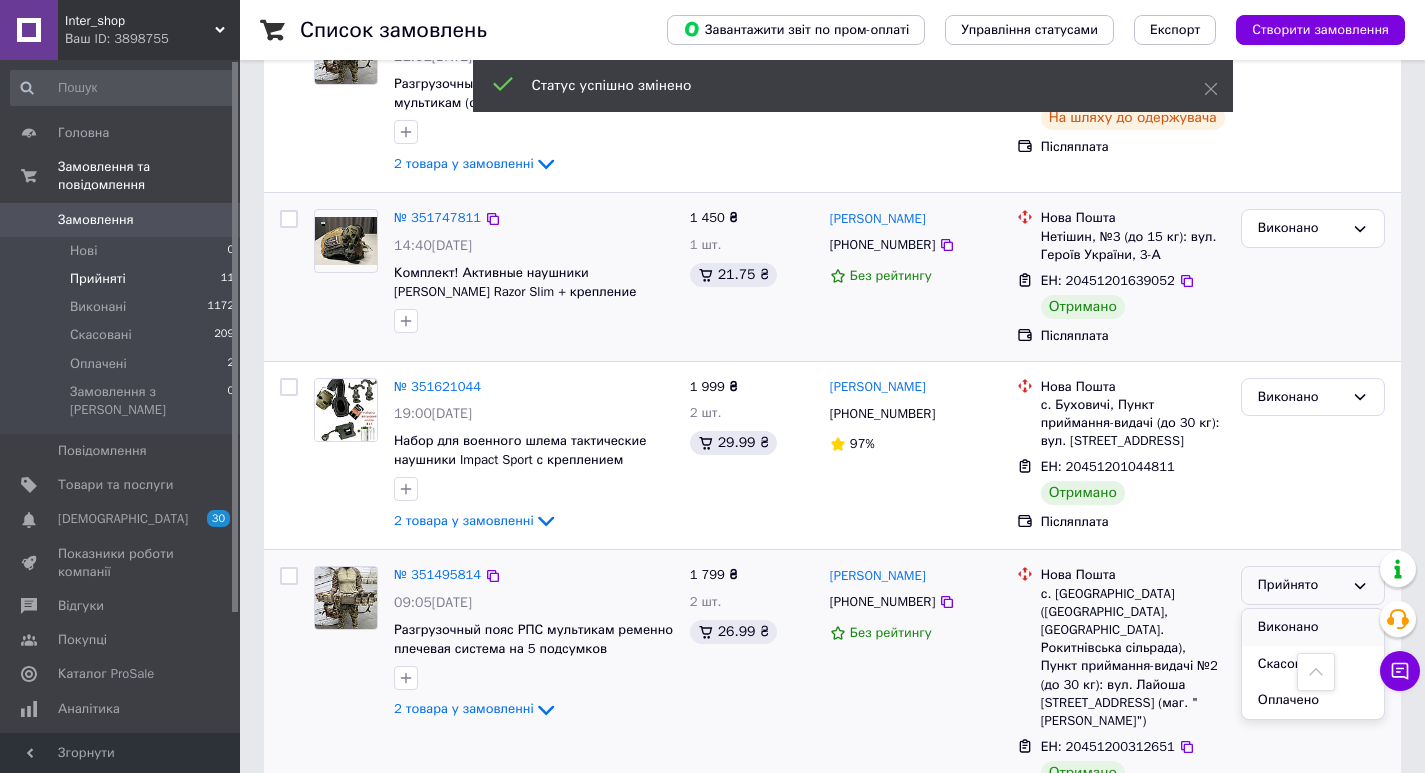 click on "Виконано" at bounding box center (1313, 627) 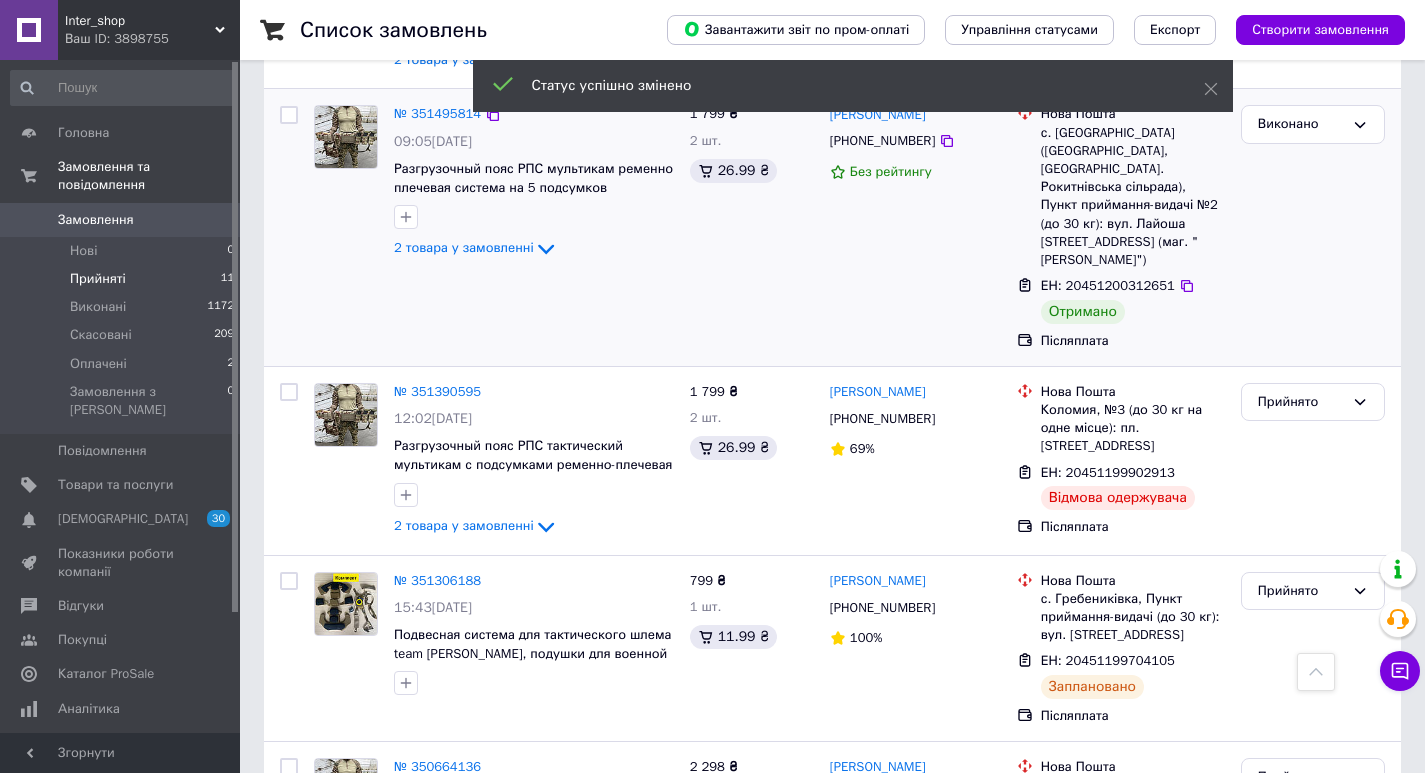 scroll, scrollTop: 1467, scrollLeft: 0, axis: vertical 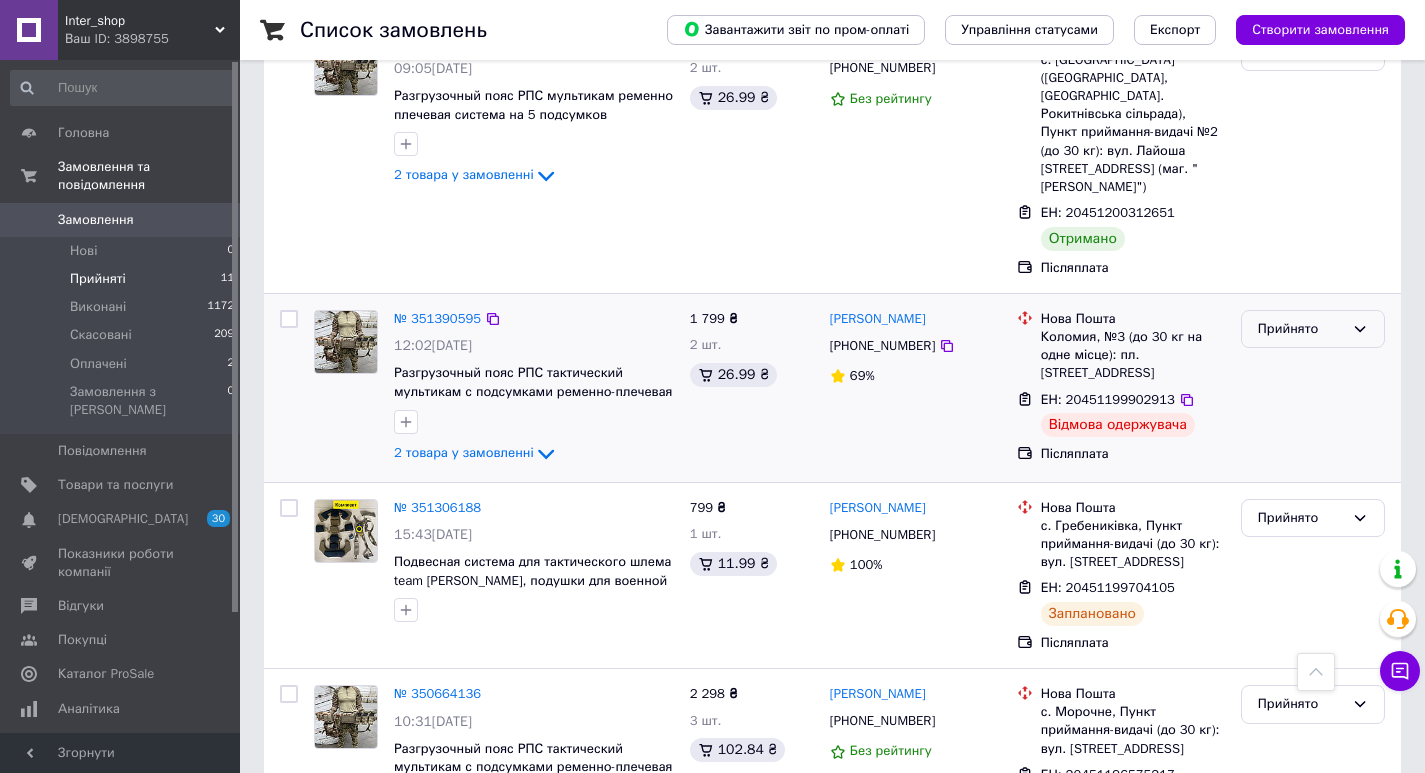 click on "Прийнято" at bounding box center (1313, 329) 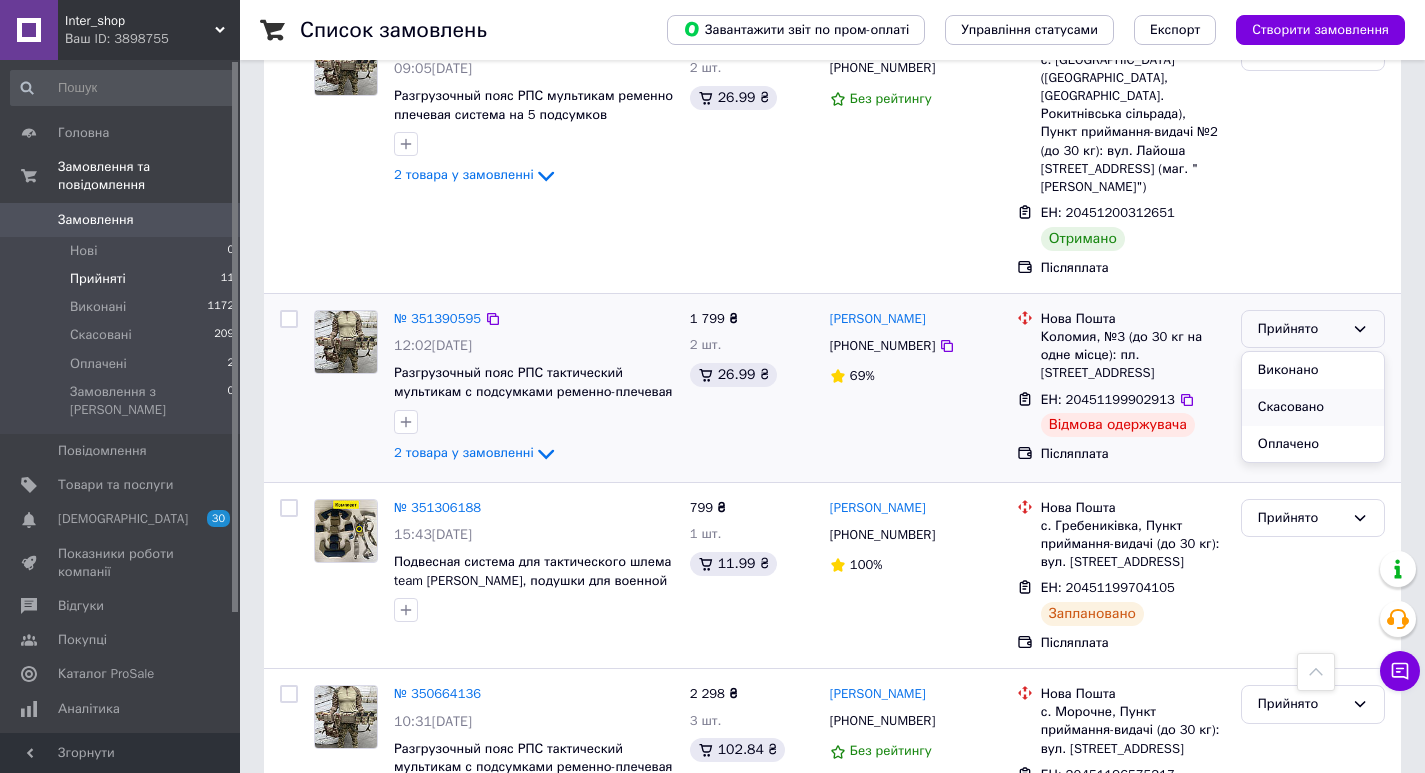 click on "Скасовано" at bounding box center (1313, 407) 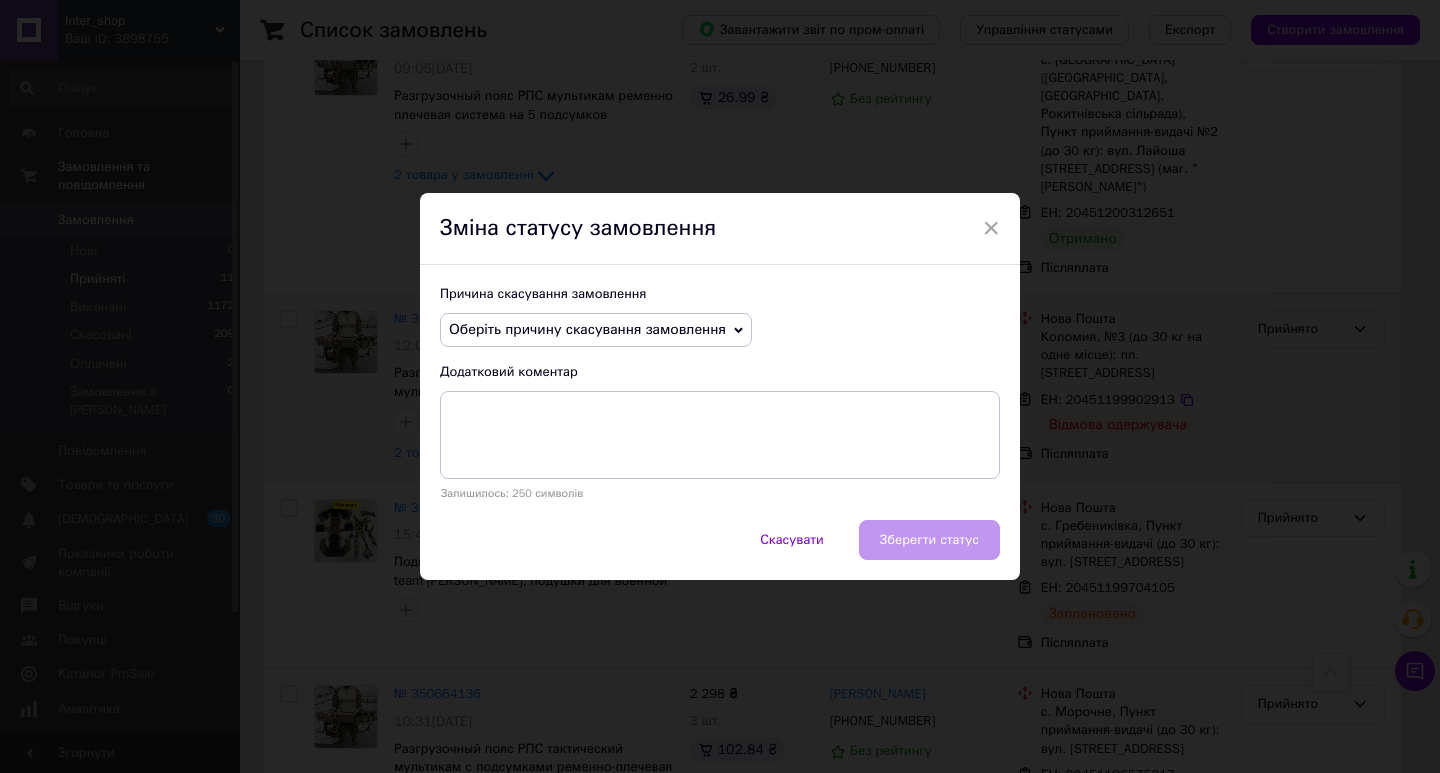 click on "Оберіть причину скасування замовлення" at bounding box center [596, 330] 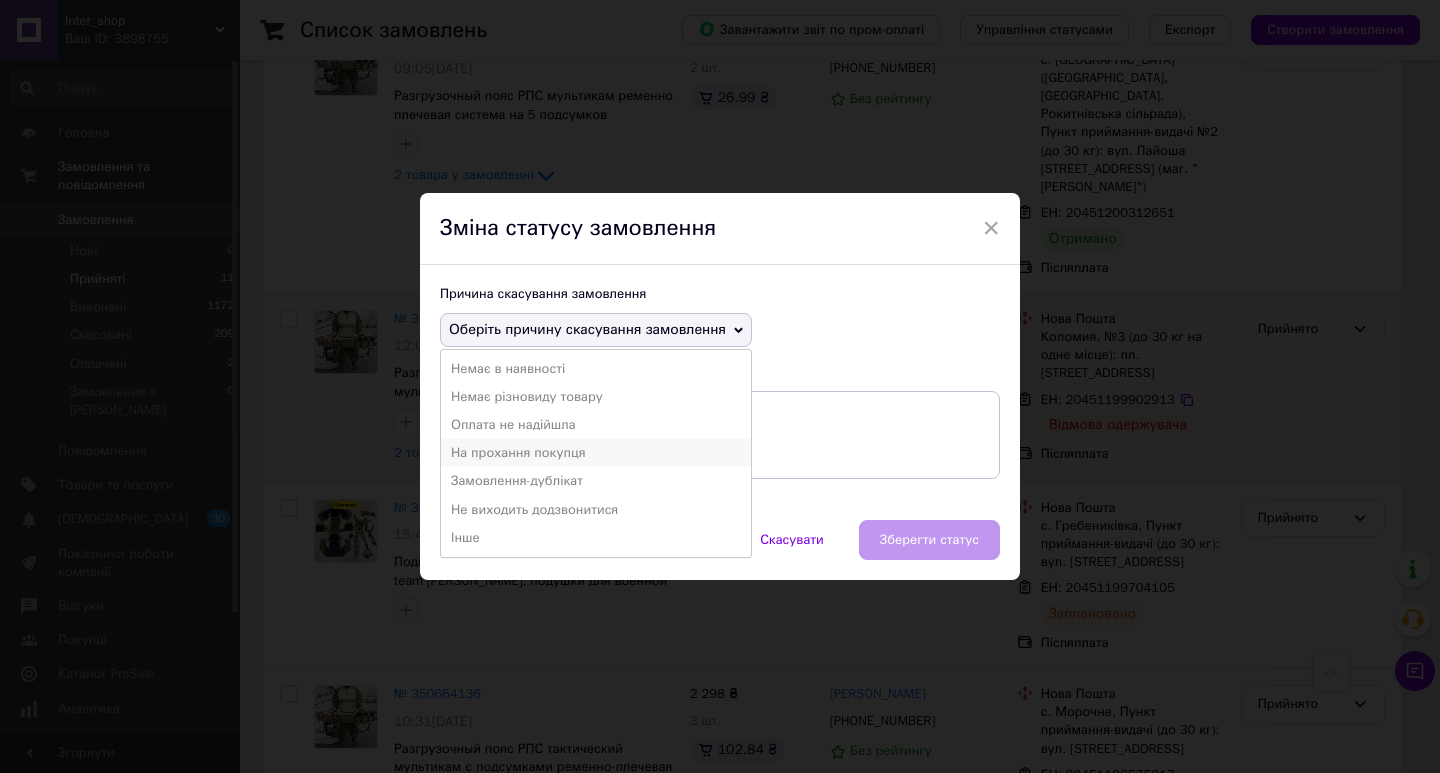 click on "На прохання покупця" at bounding box center (596, 453) 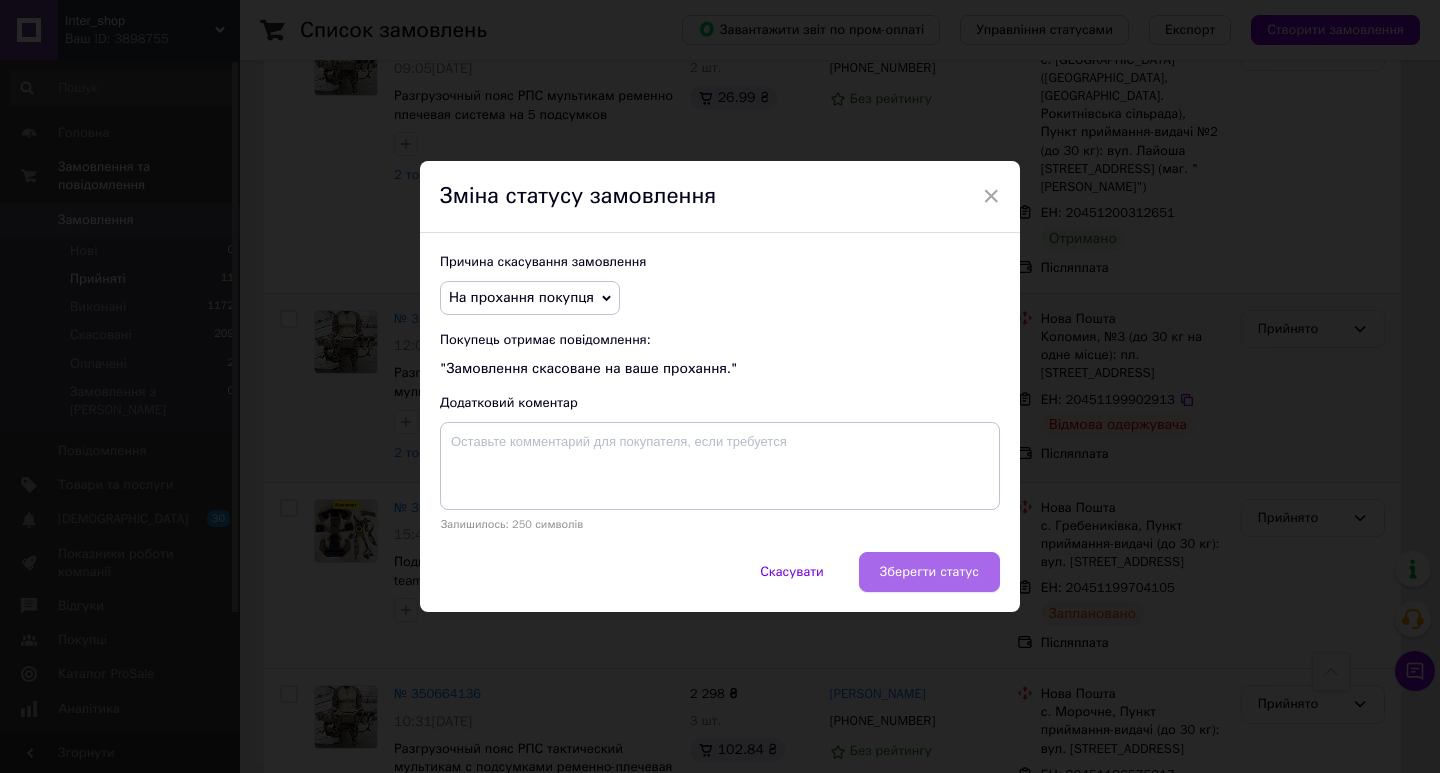 click on "Зберегти статус" at bounding box center (929, 572) 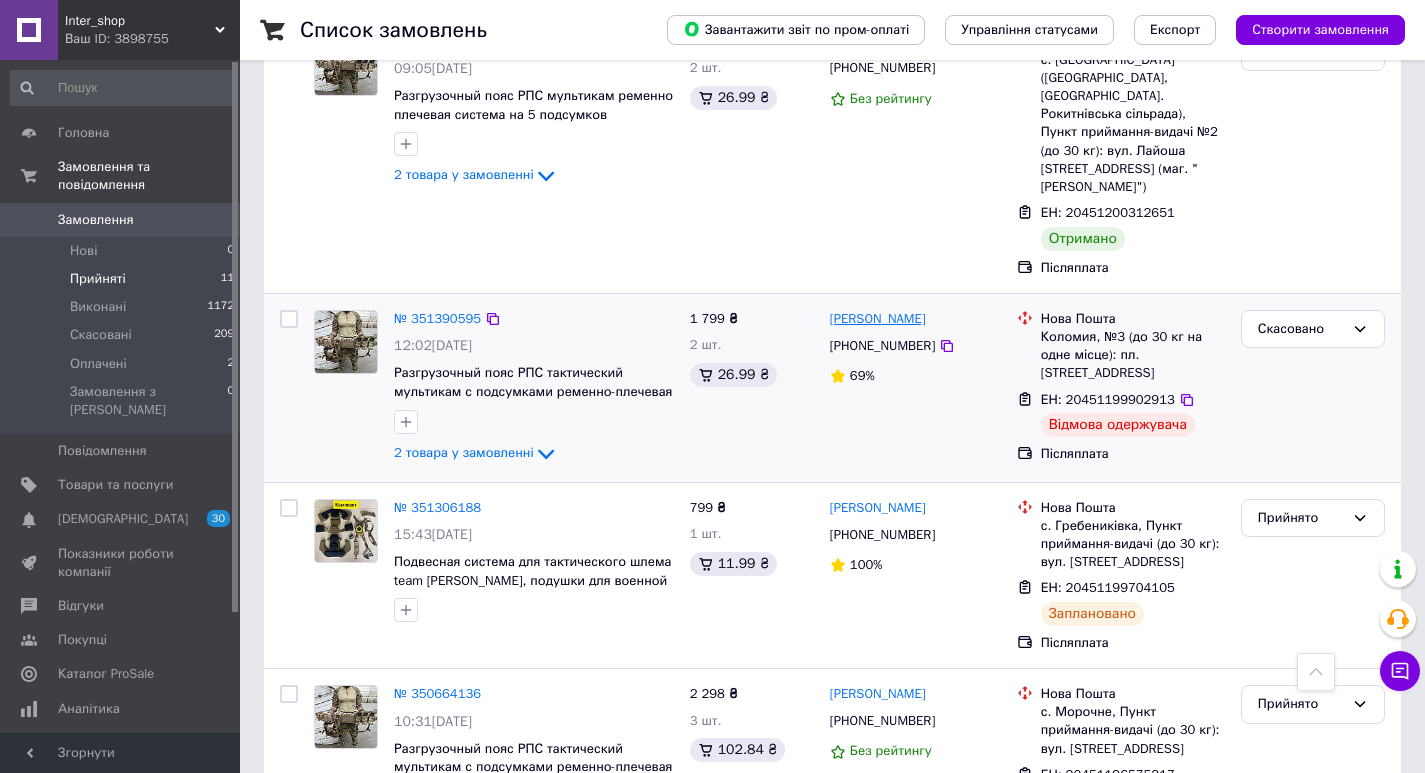 click on "[PERSON_NAME]" at bounding box center [878, 319] 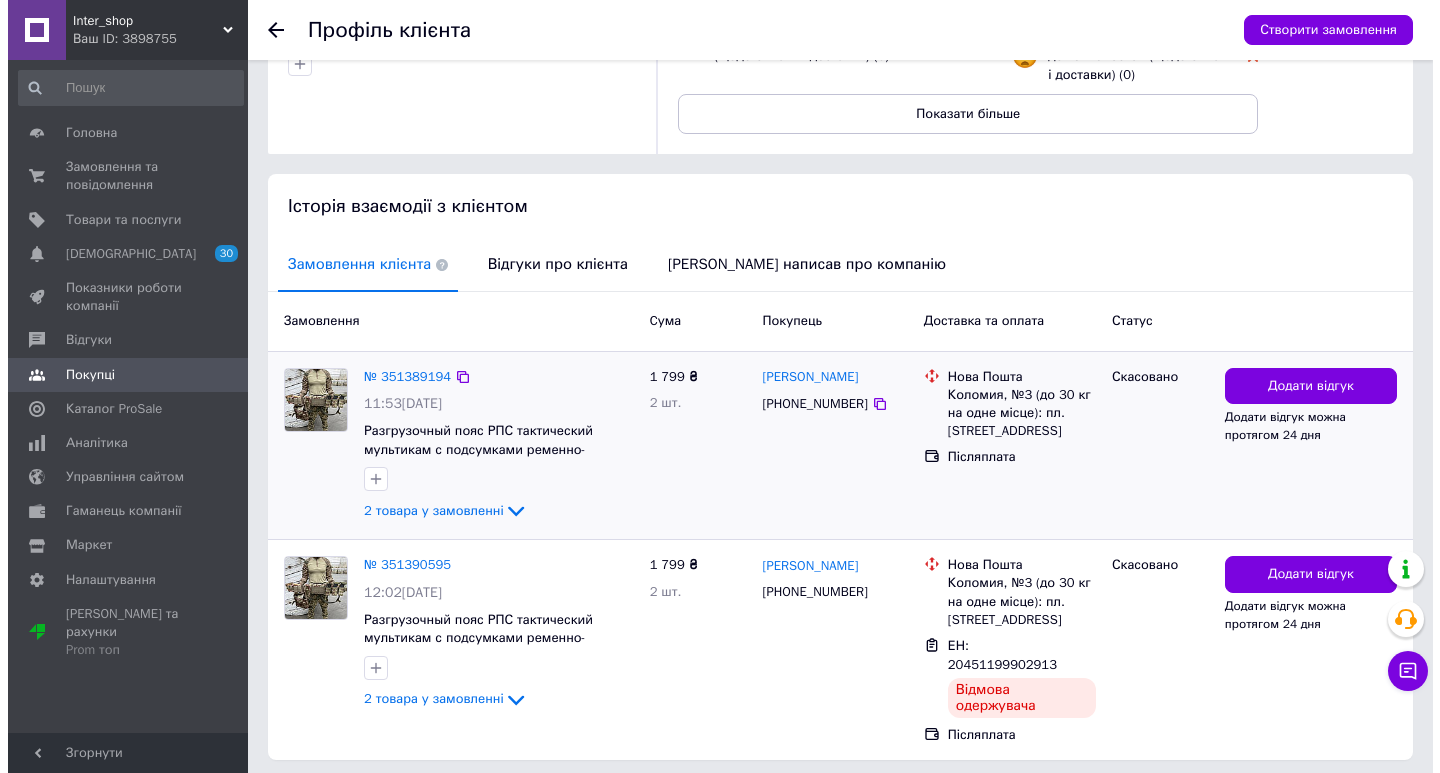 scroll, scrollTop: 330, scrollLeft: 0, axis: vertical 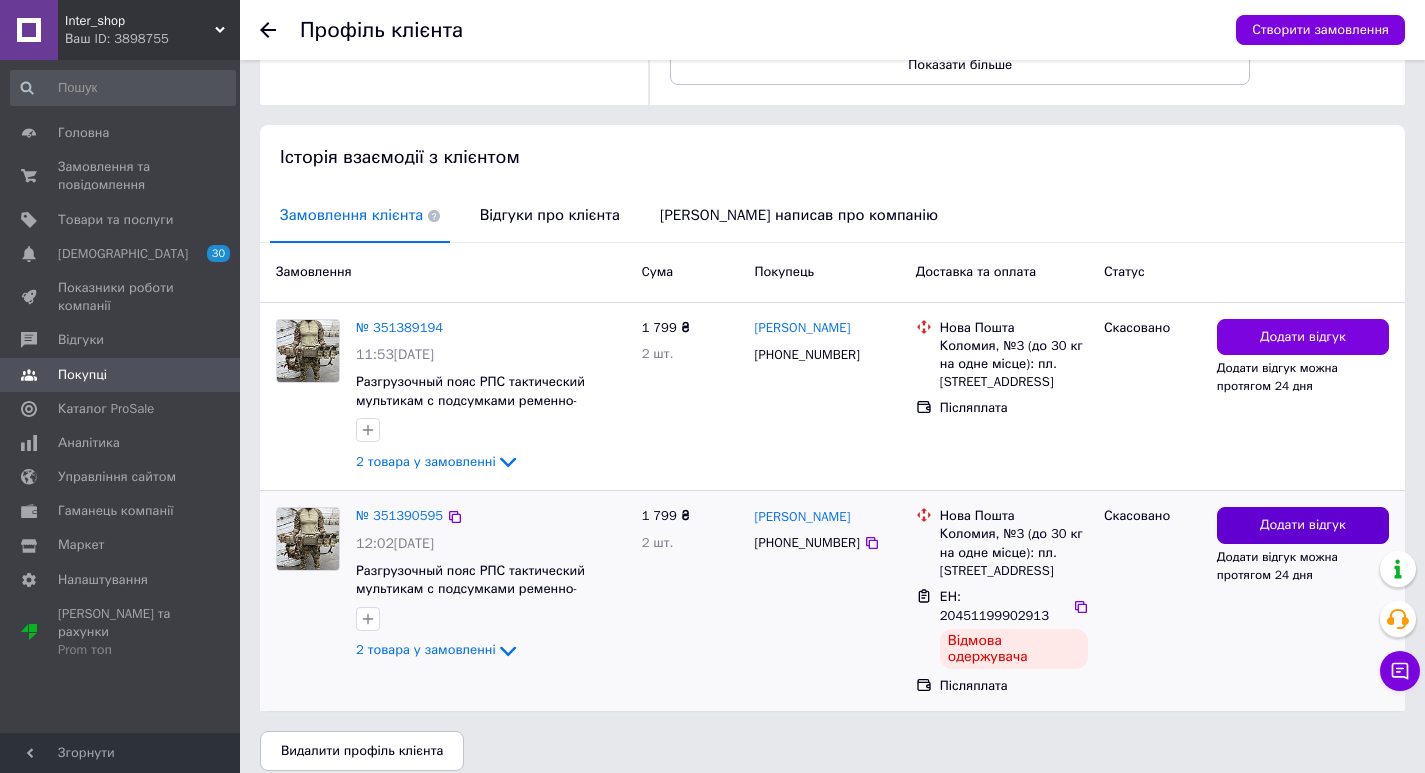 click on "Додати відгук" at bounding box center [1303, 525] 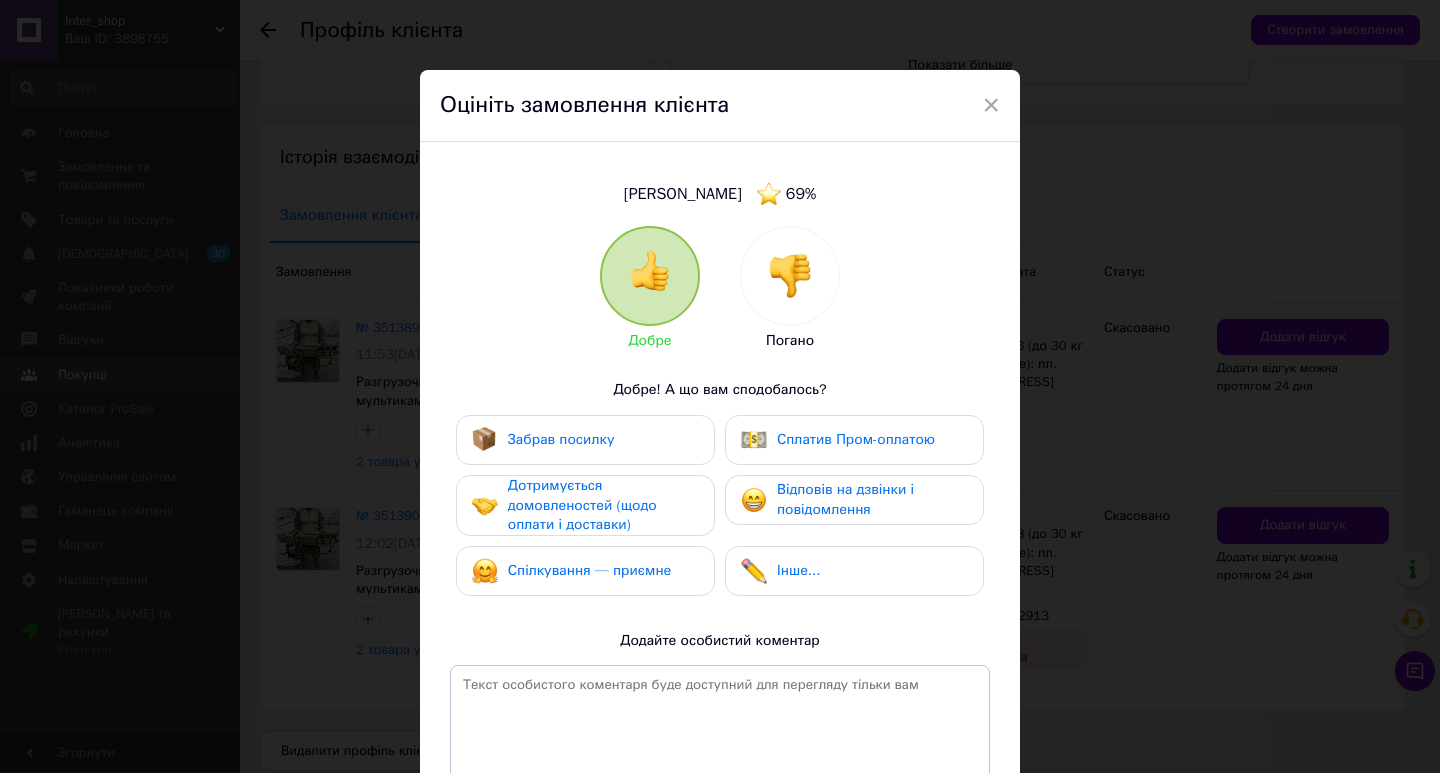 click at bounding box center (790, 276) 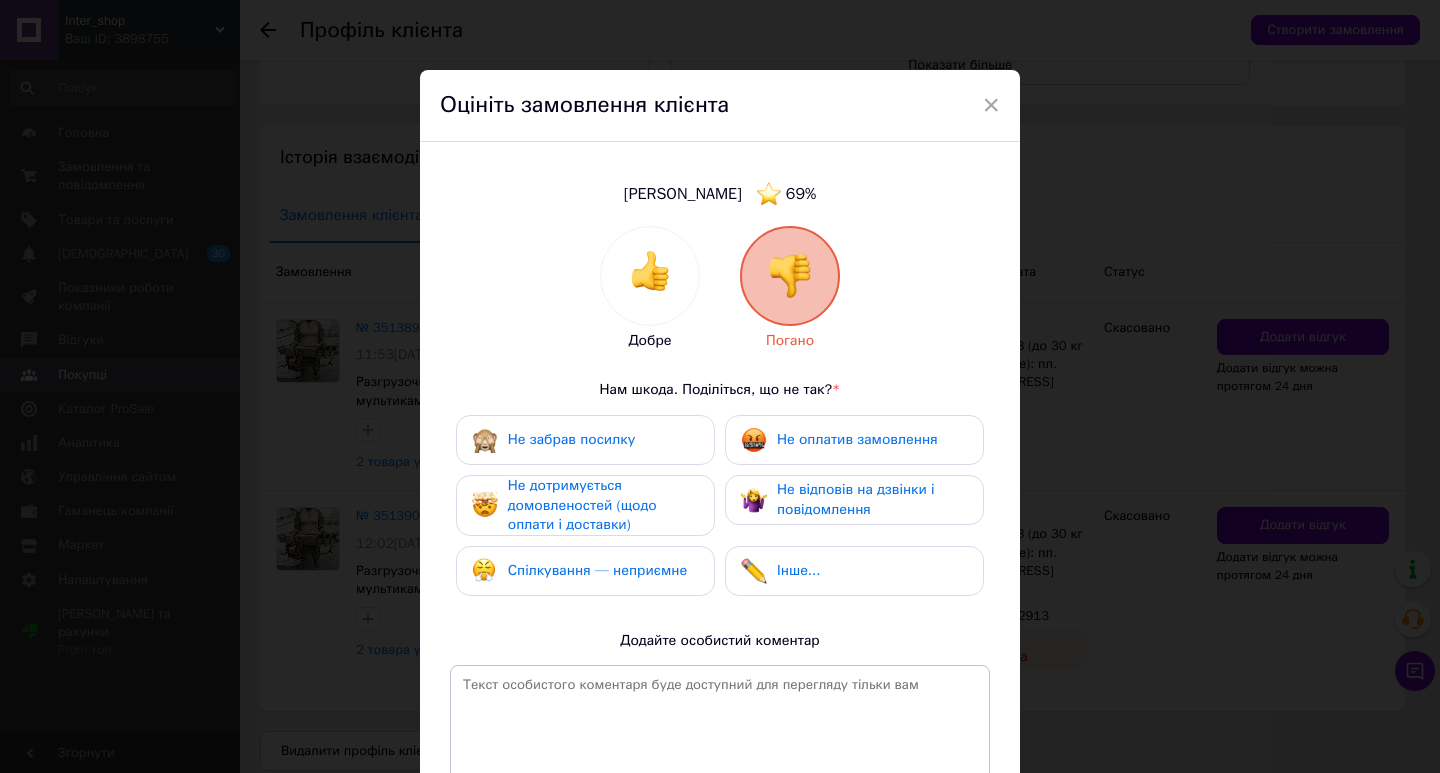 click on "Не забрав посилку" at bounding box center (571, 439) 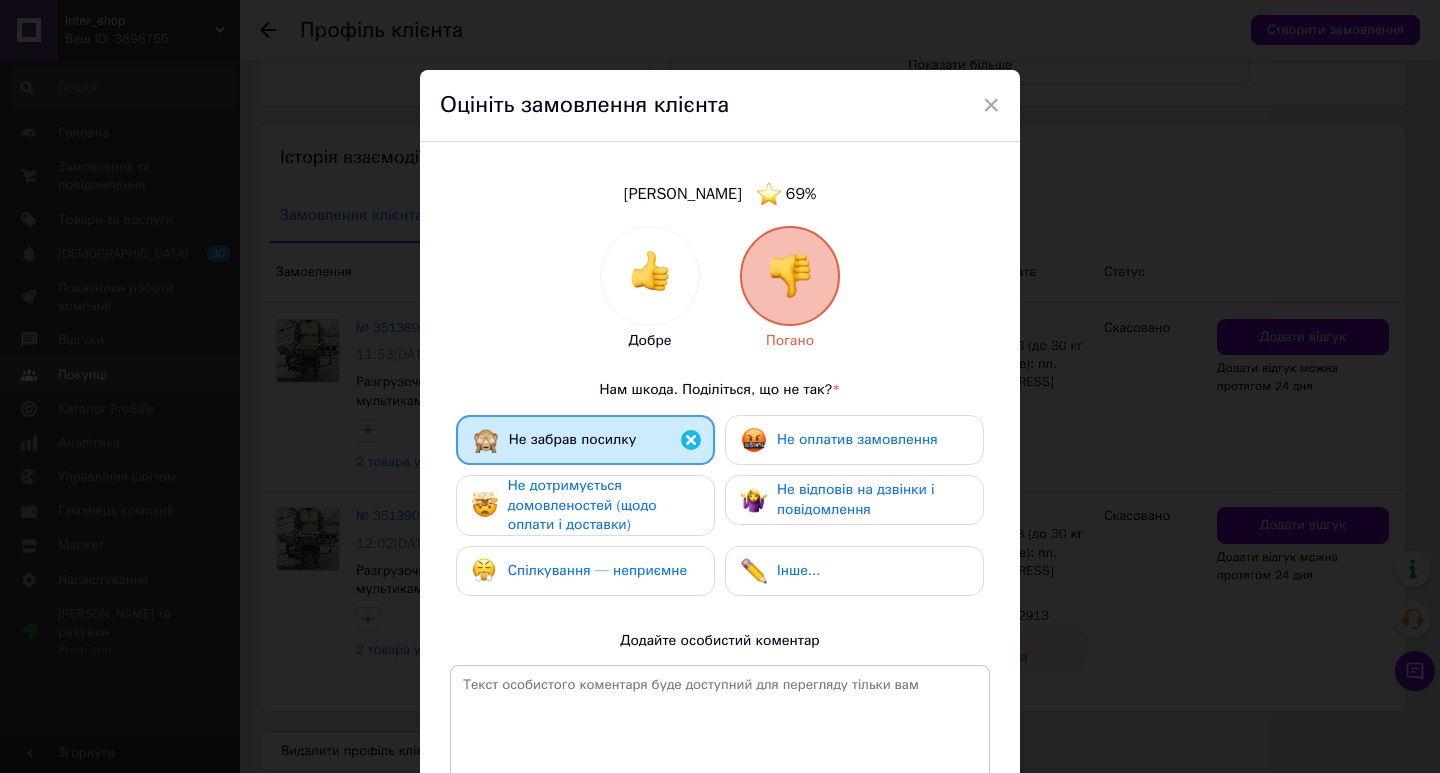 scroll, scrollTop: 220, scrollLeft: 0, axis: vertical 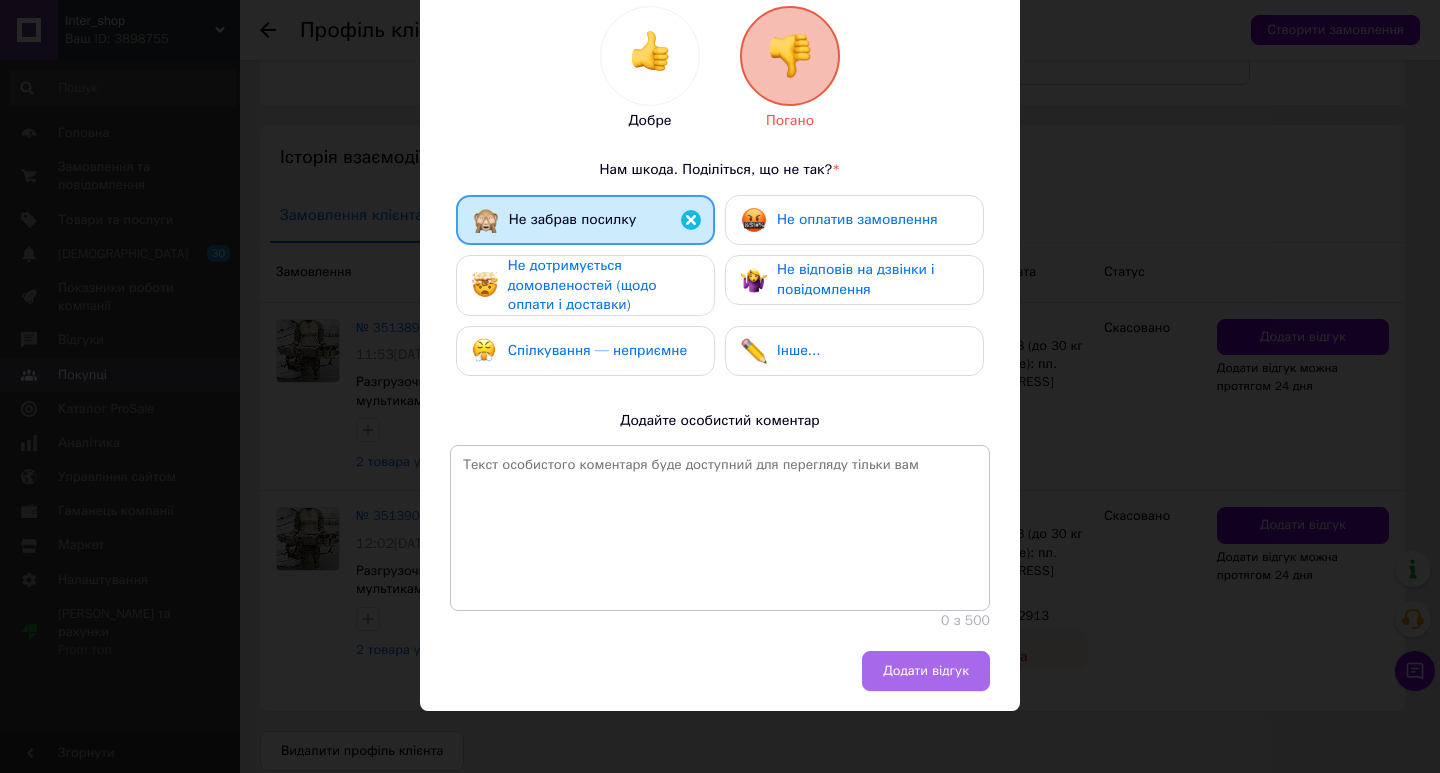 click on "Додати відгук" at bounding box center [926, 671] 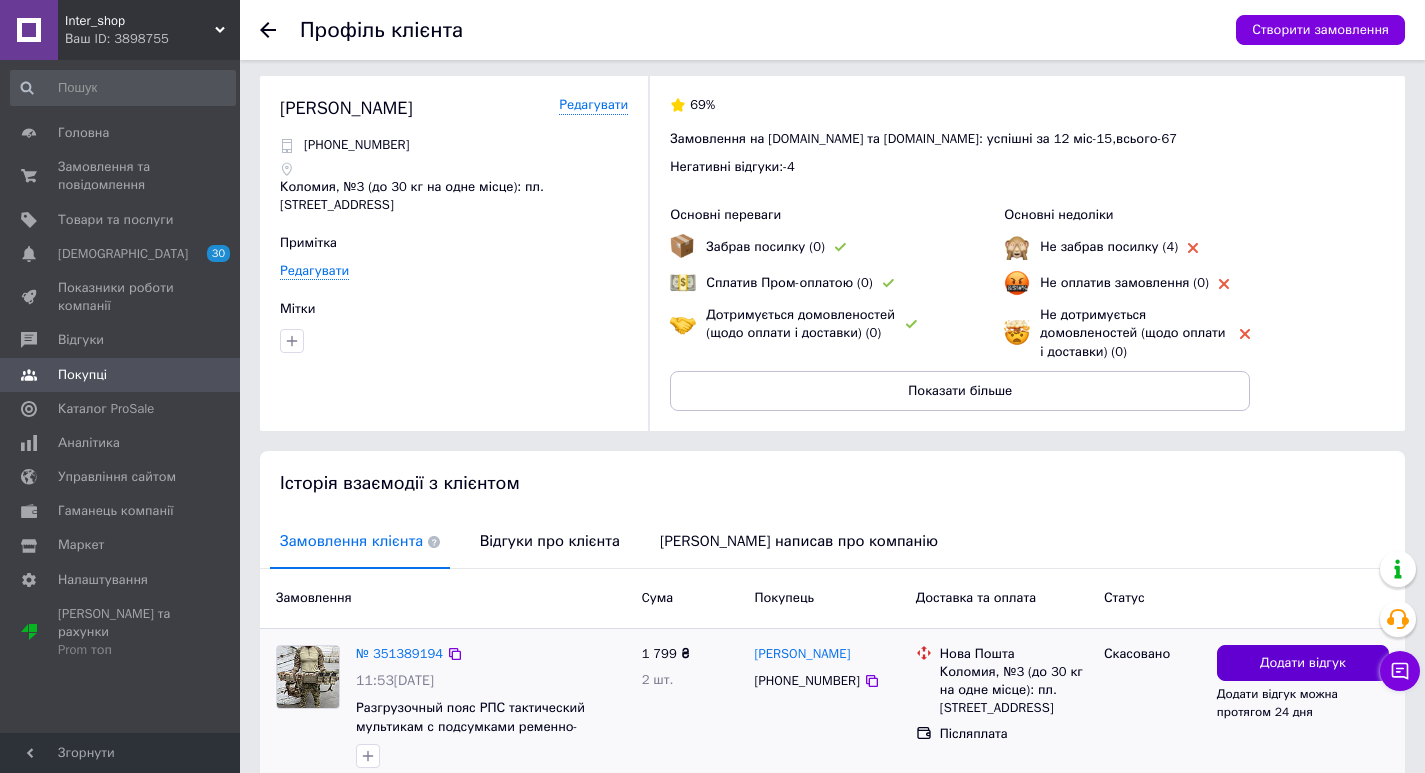 scroll, scrollTop: 0, scrollLeft: 0, axis: both 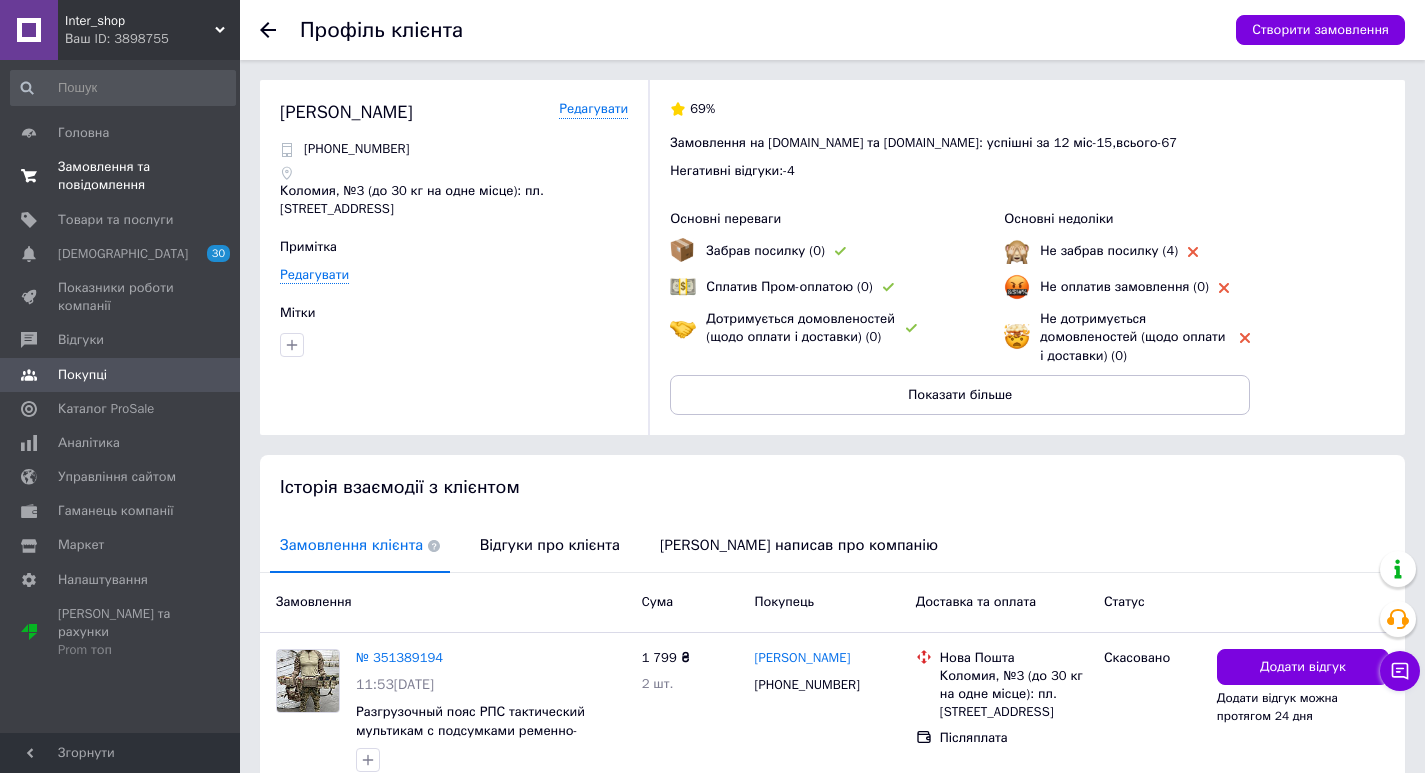 click on "Замовлення та повідомлення" at bounding box center (121, 176) 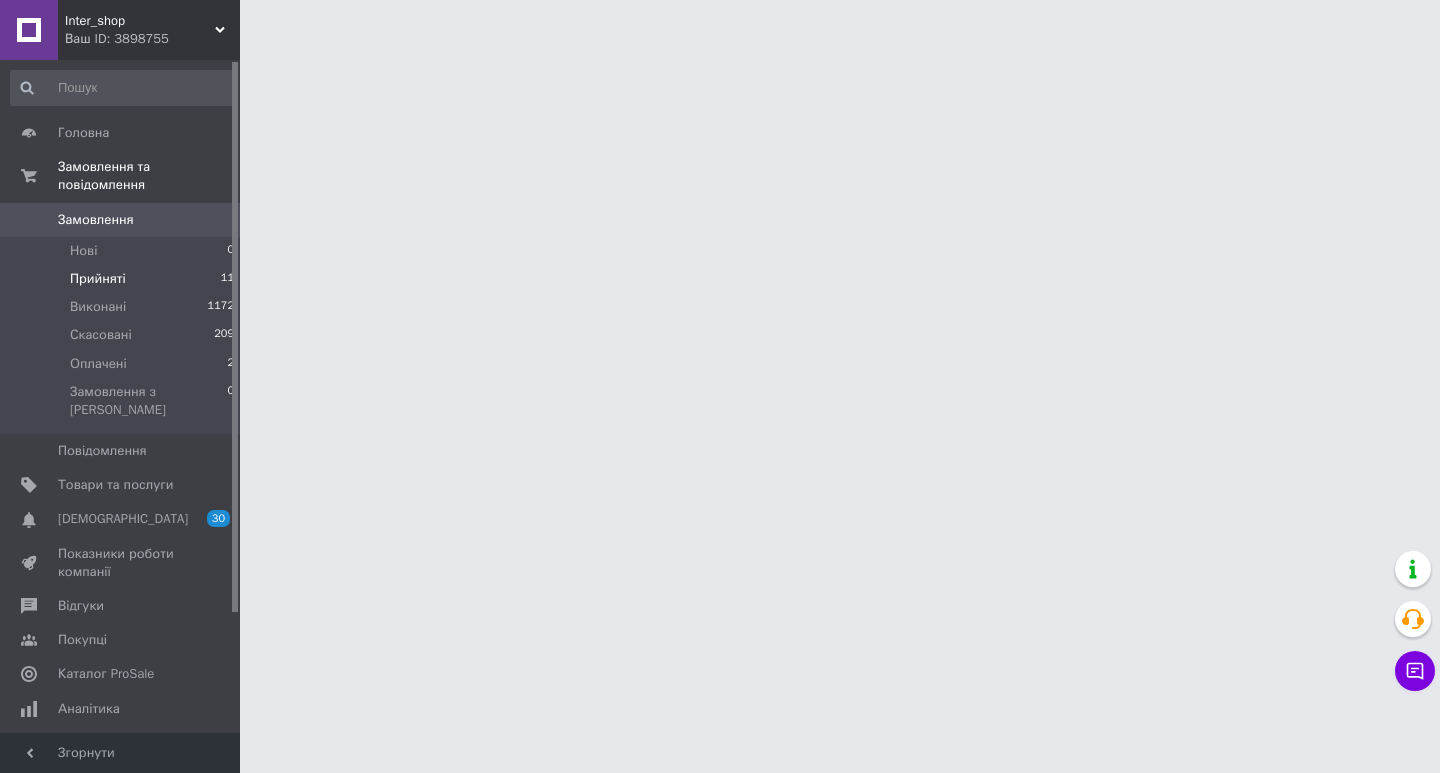 click on "Прийняті" at bounding box center (98, 279) 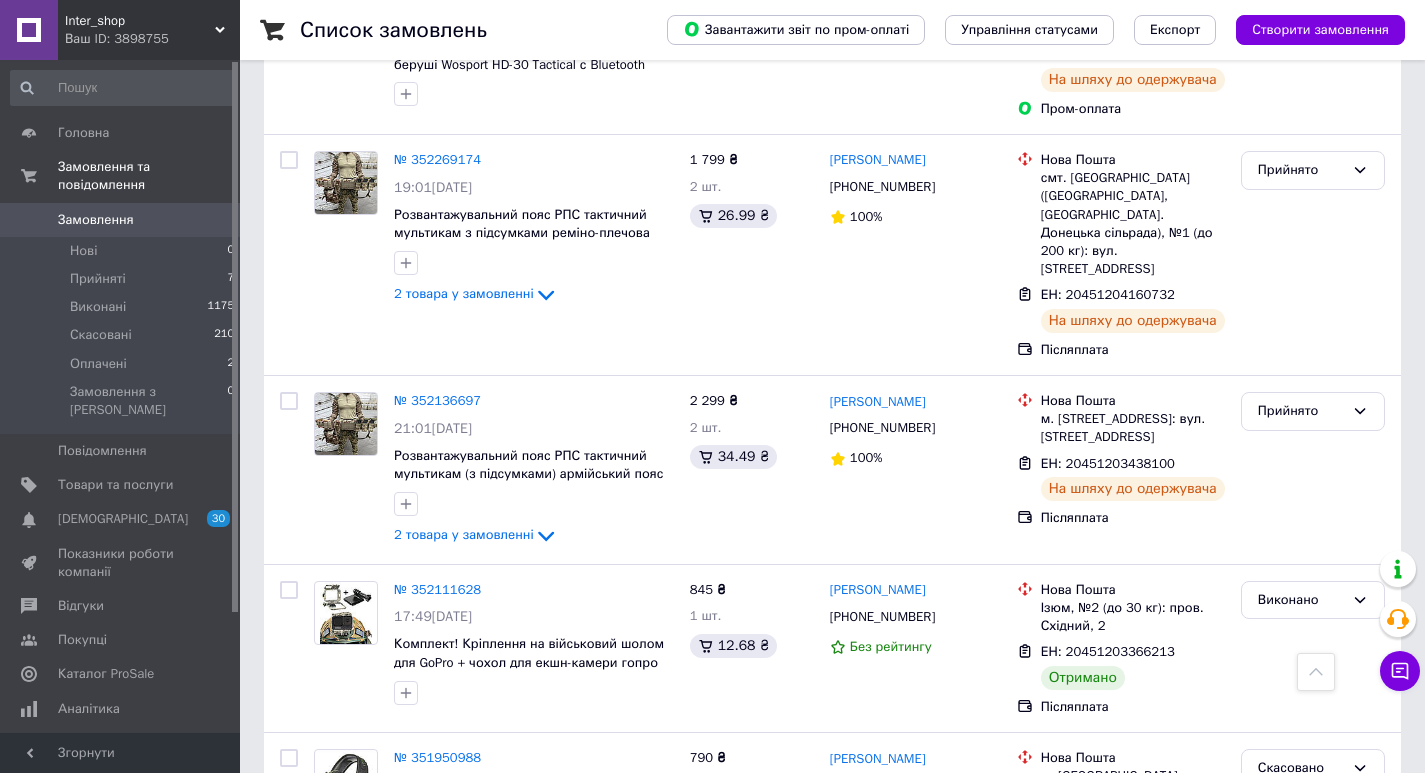 scroll, scrollTop: 933, scrollLeft: 0, axis: vertical 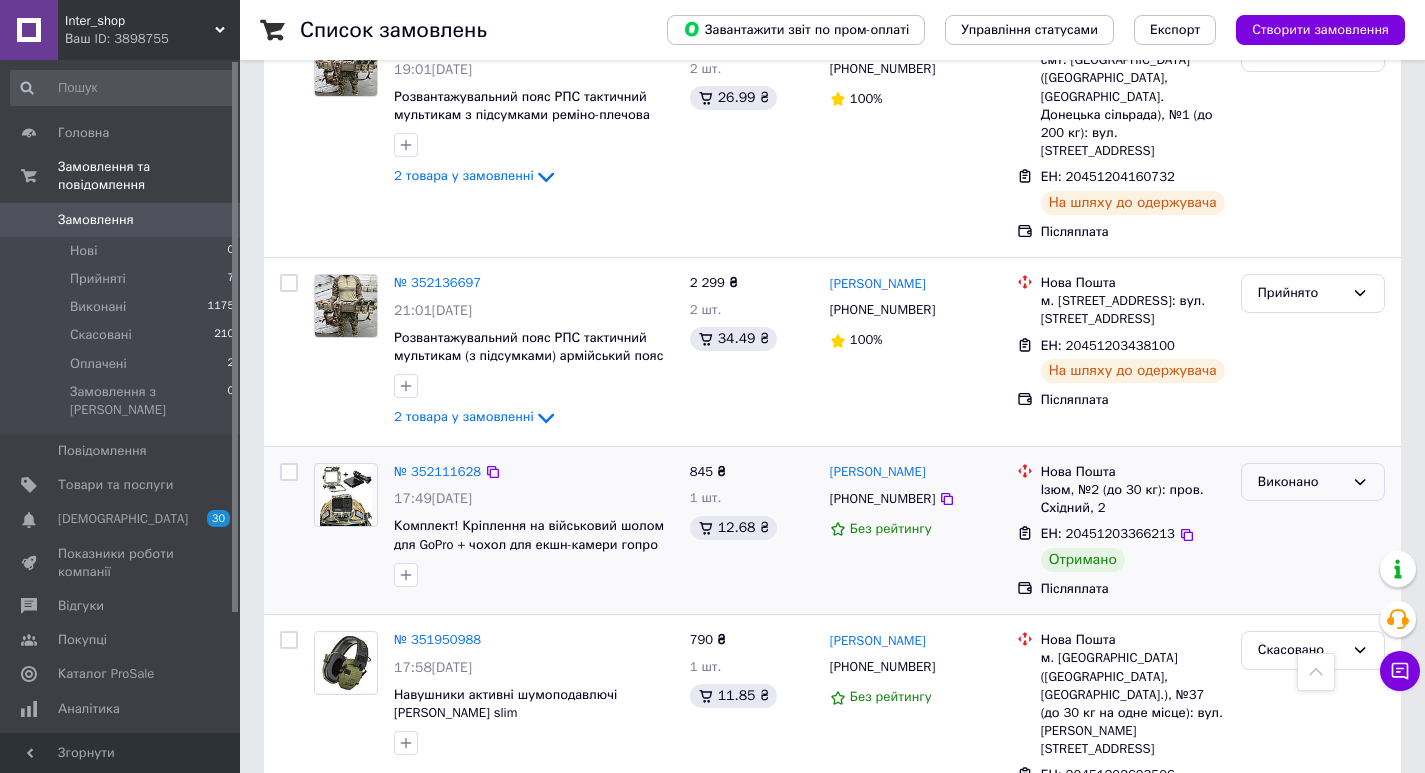 click on "Виконано" at bounding box center [1313, 482] 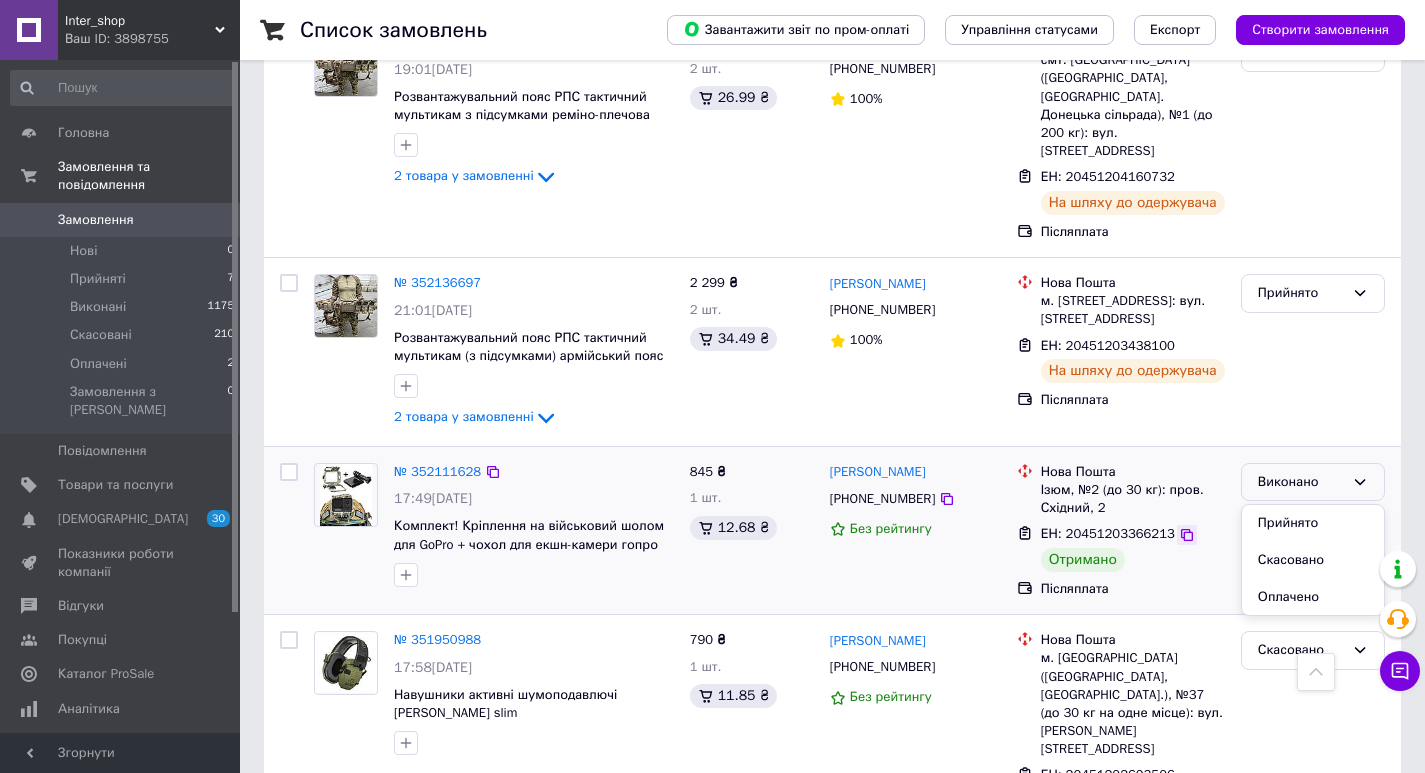 click 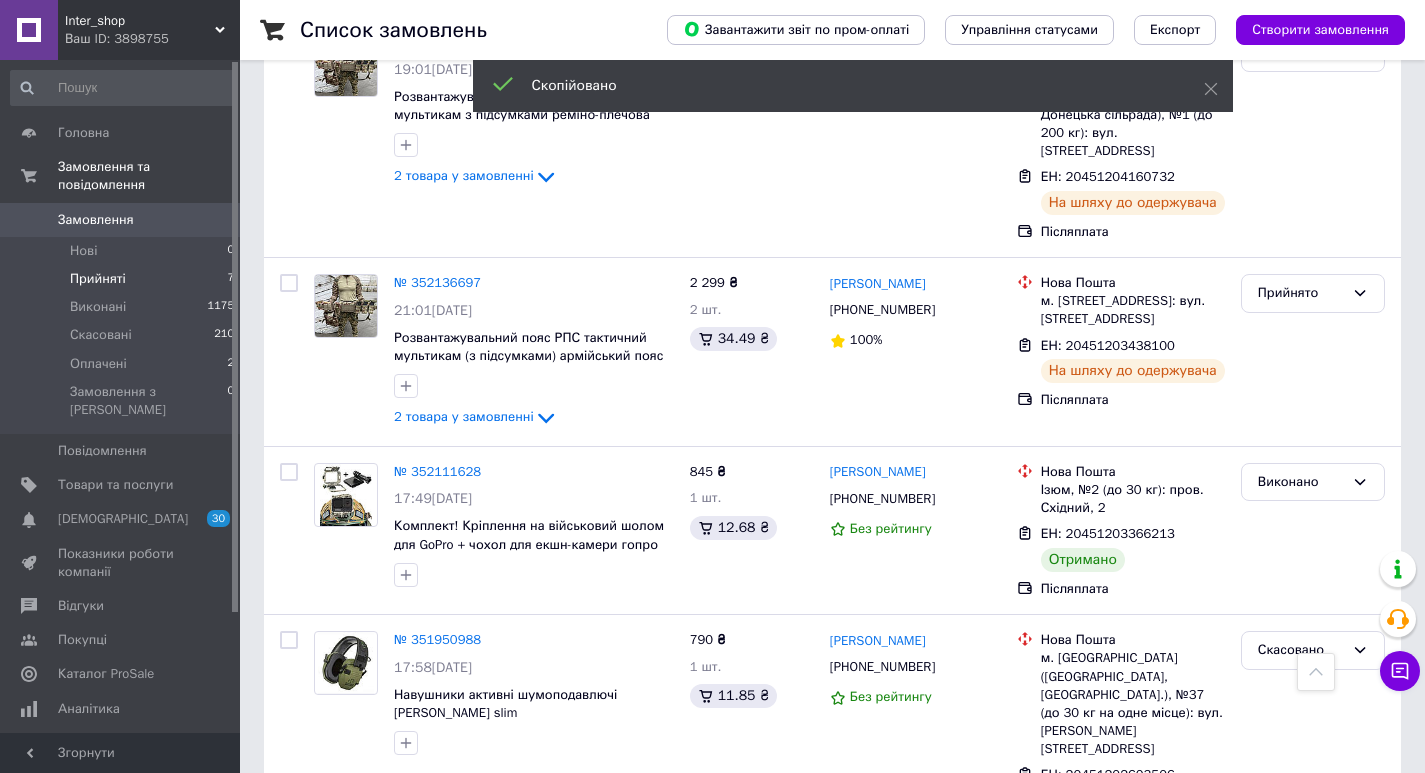click on "Прийняті" at bounding box center [98, 279] 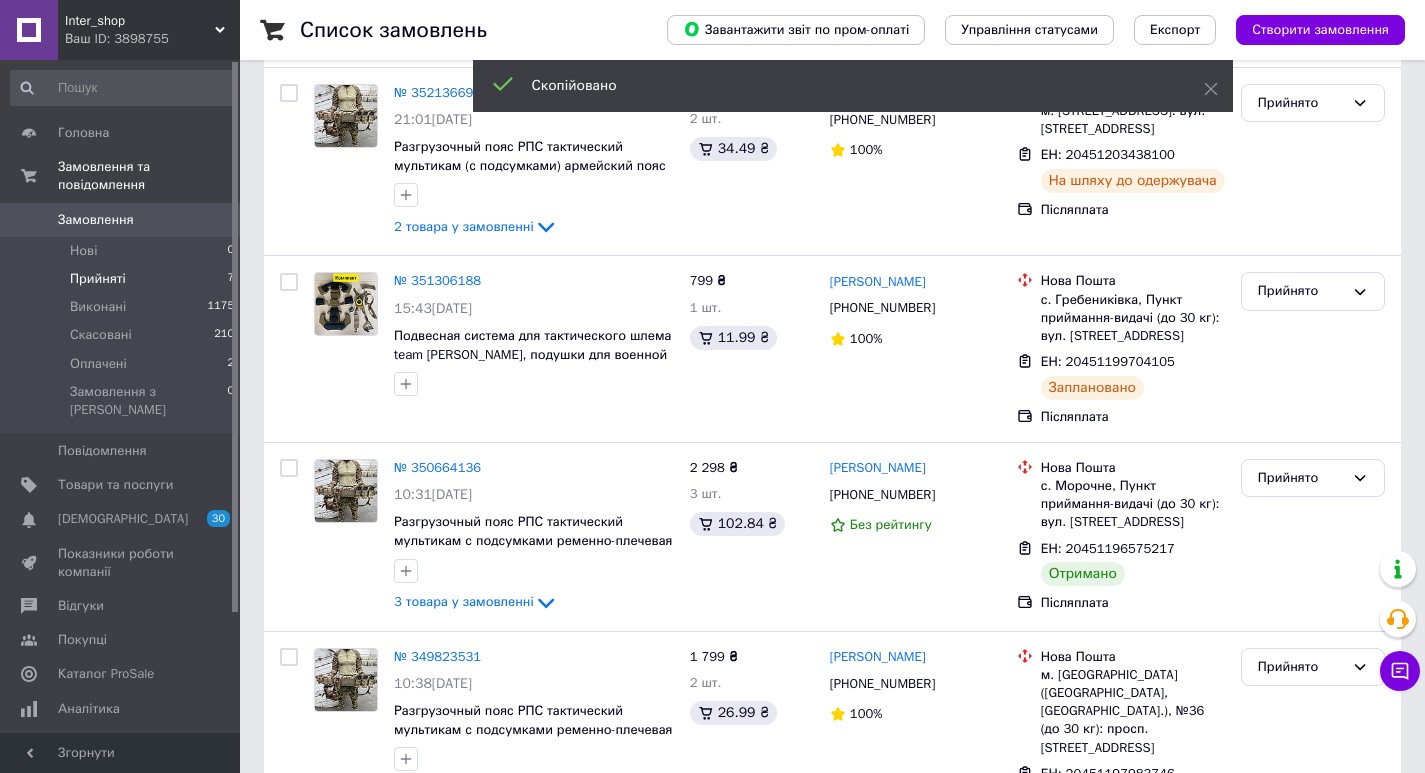 scroll, scrollTop: 906, scrollLeft: 0, axis: vertical 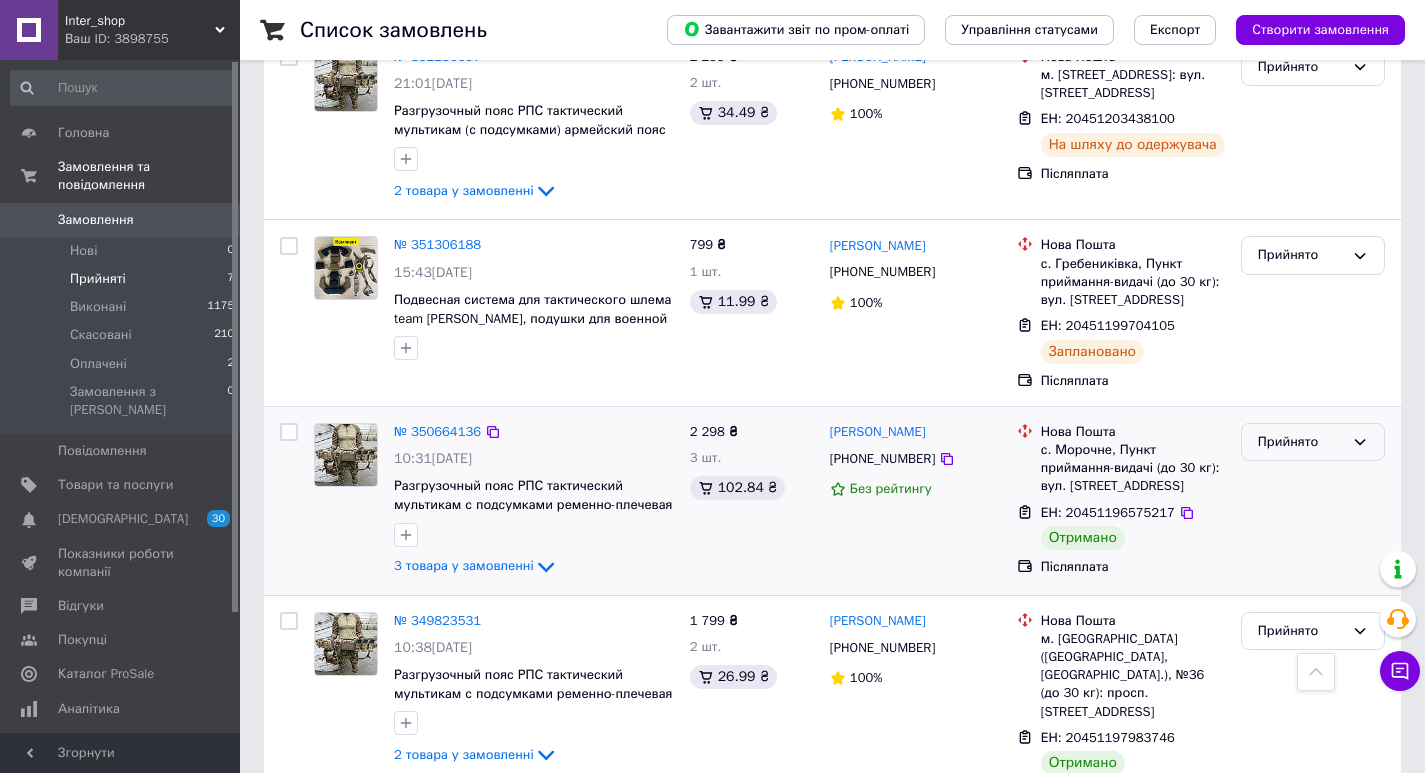 click on "Прийнято" at bounding box center (1313, 442) 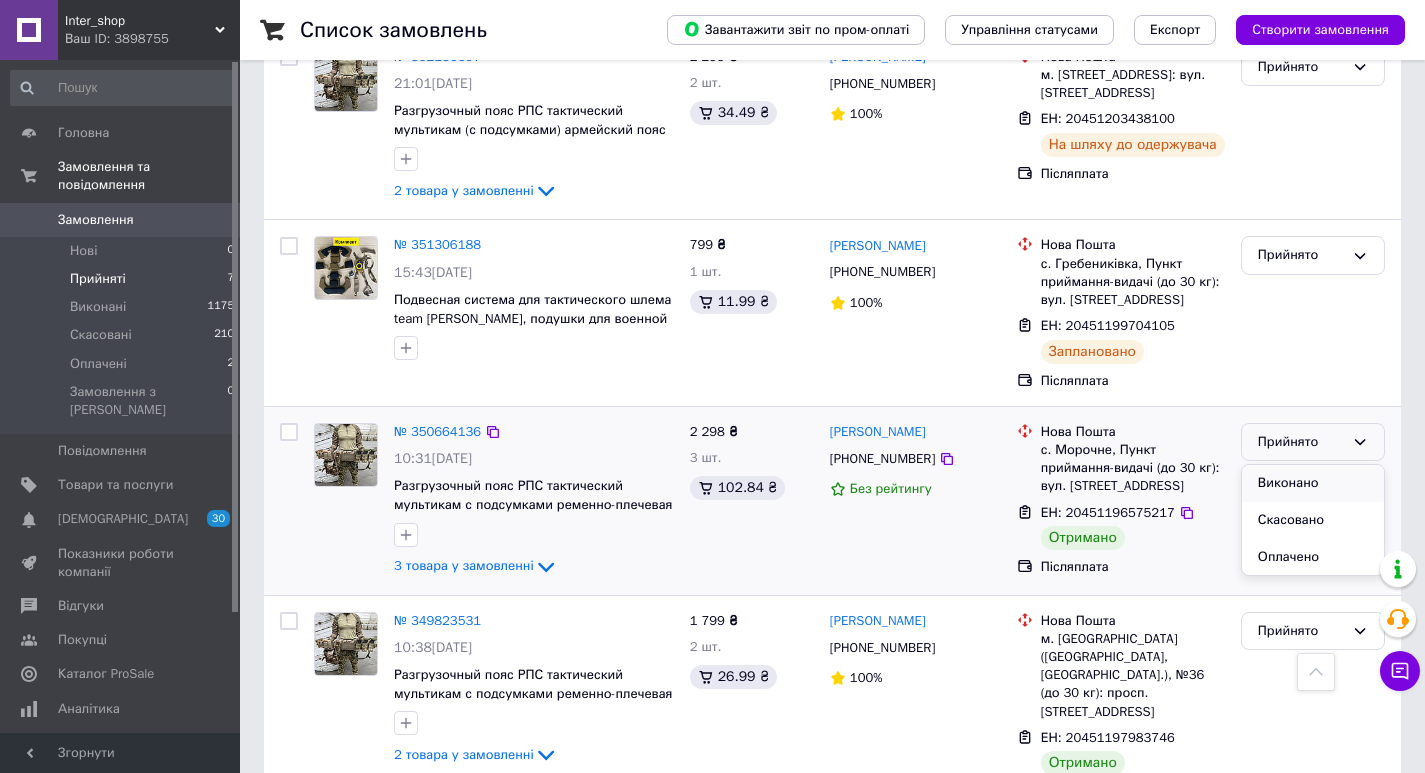 click on "Виконано" at bounding box center [1313, 483] 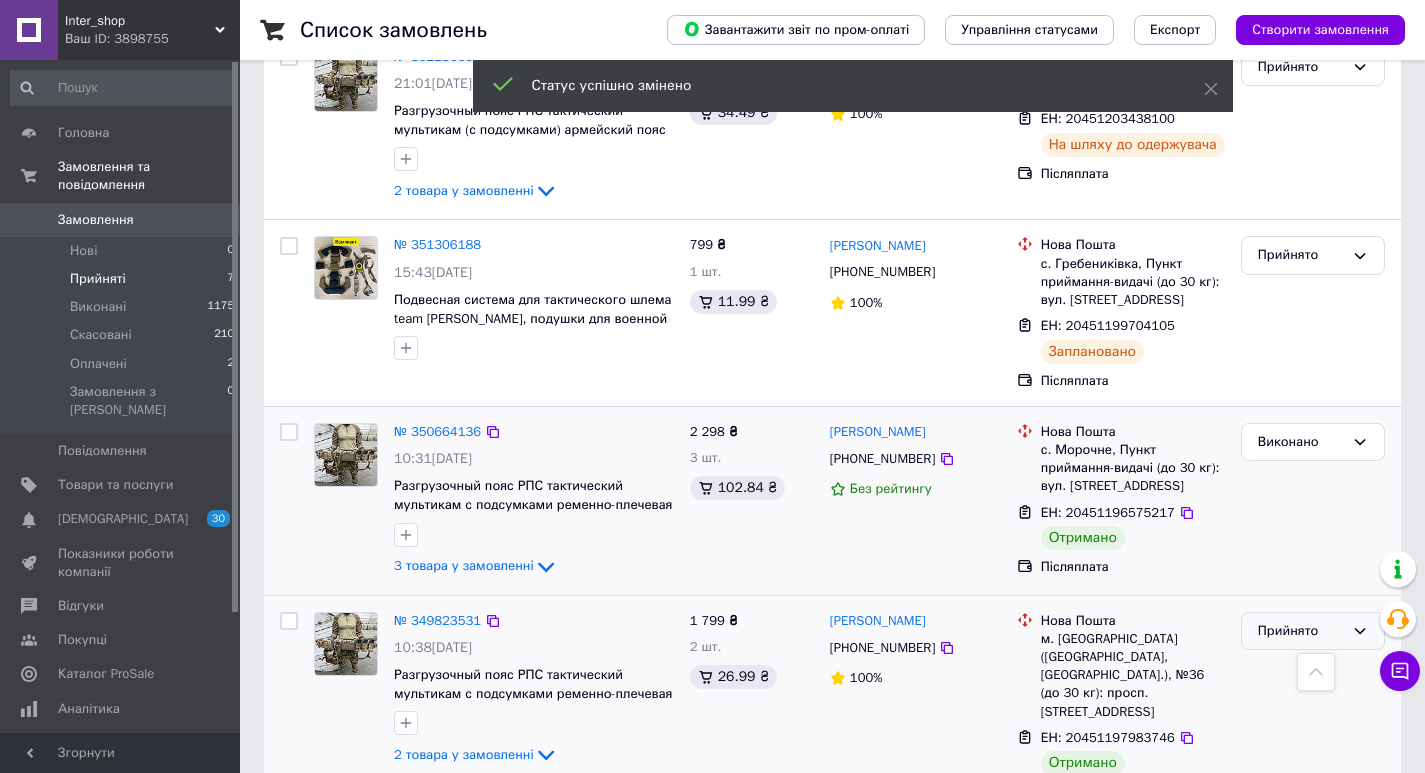 click 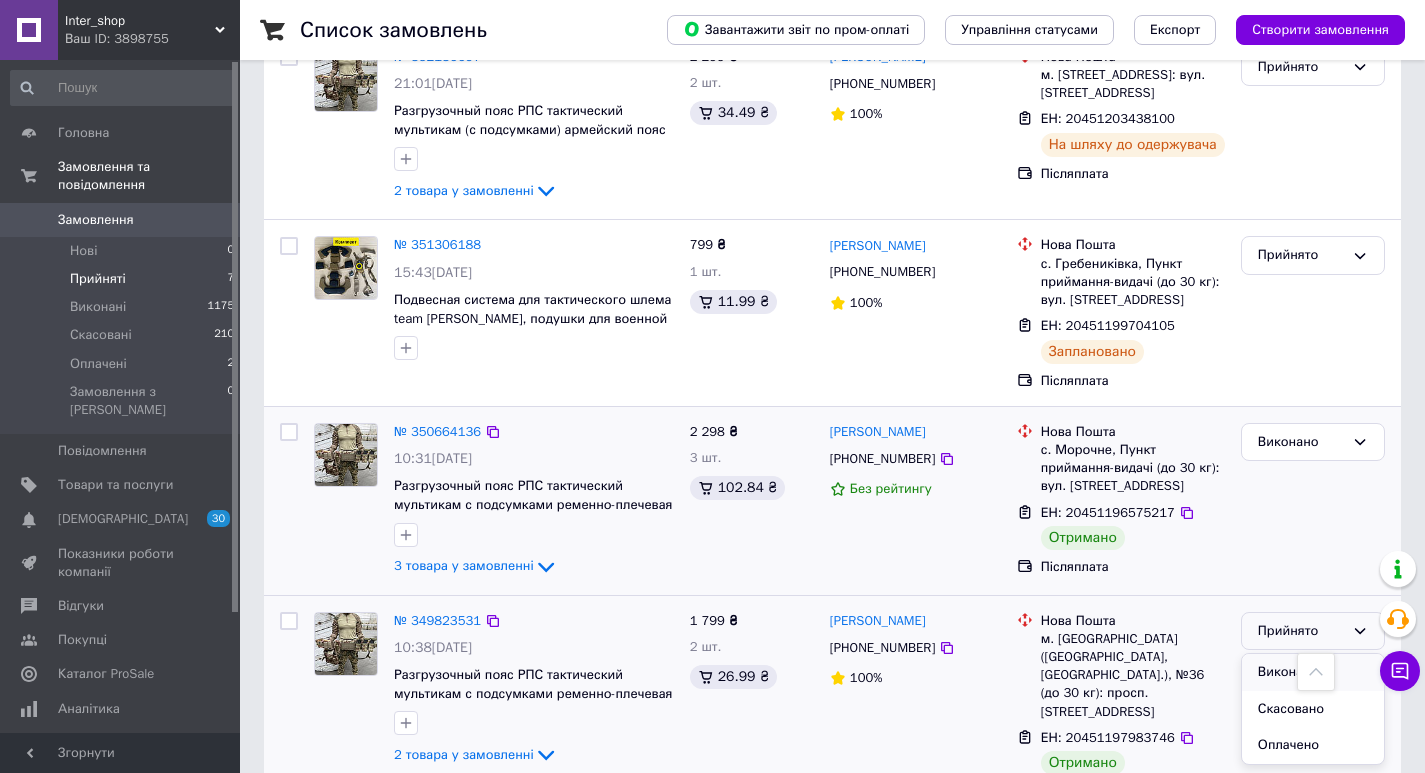 click on "Виконано" at bounding box center [1313, 672] 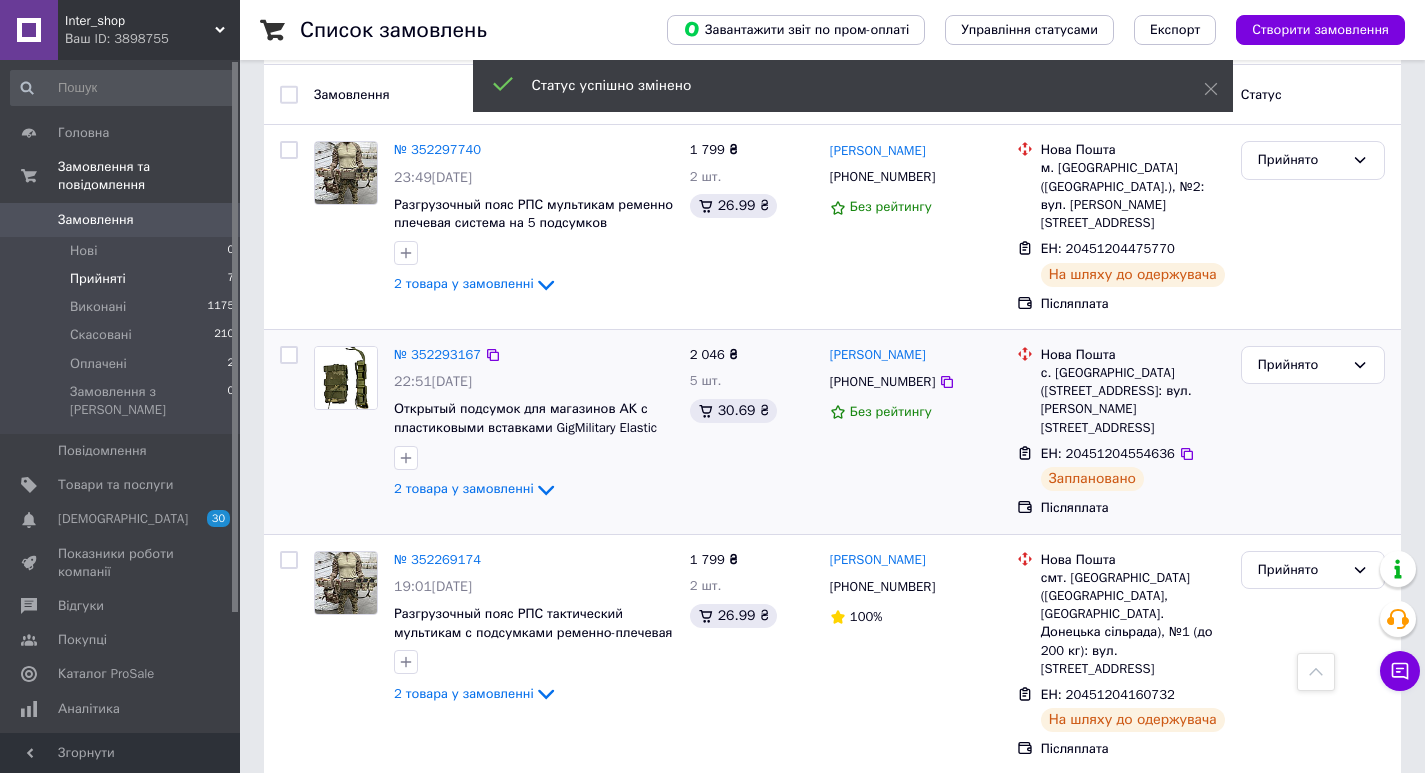 scroll, scrollTop: 0, scrollLeft: 0, axis: both 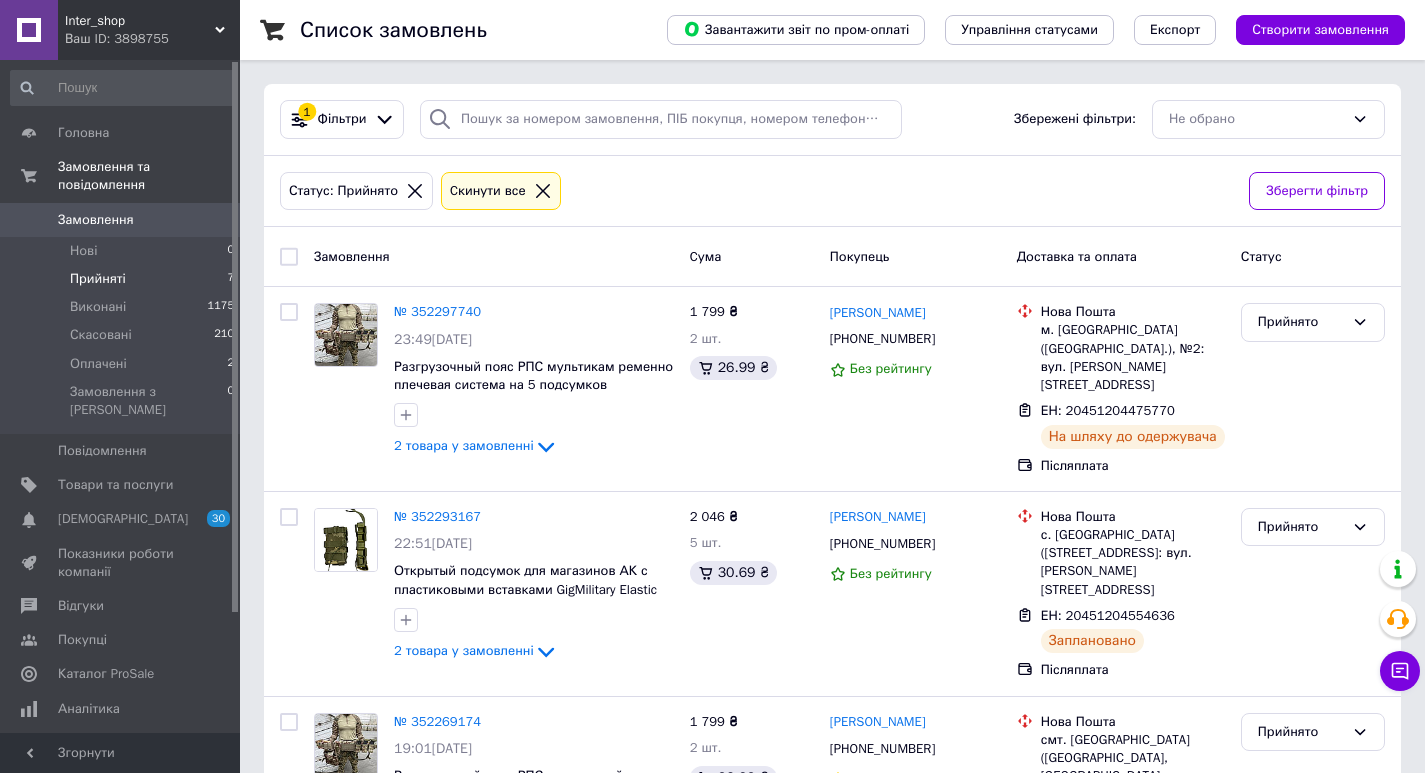 click on "Прийняті 7" at bounding box center (123, 279) 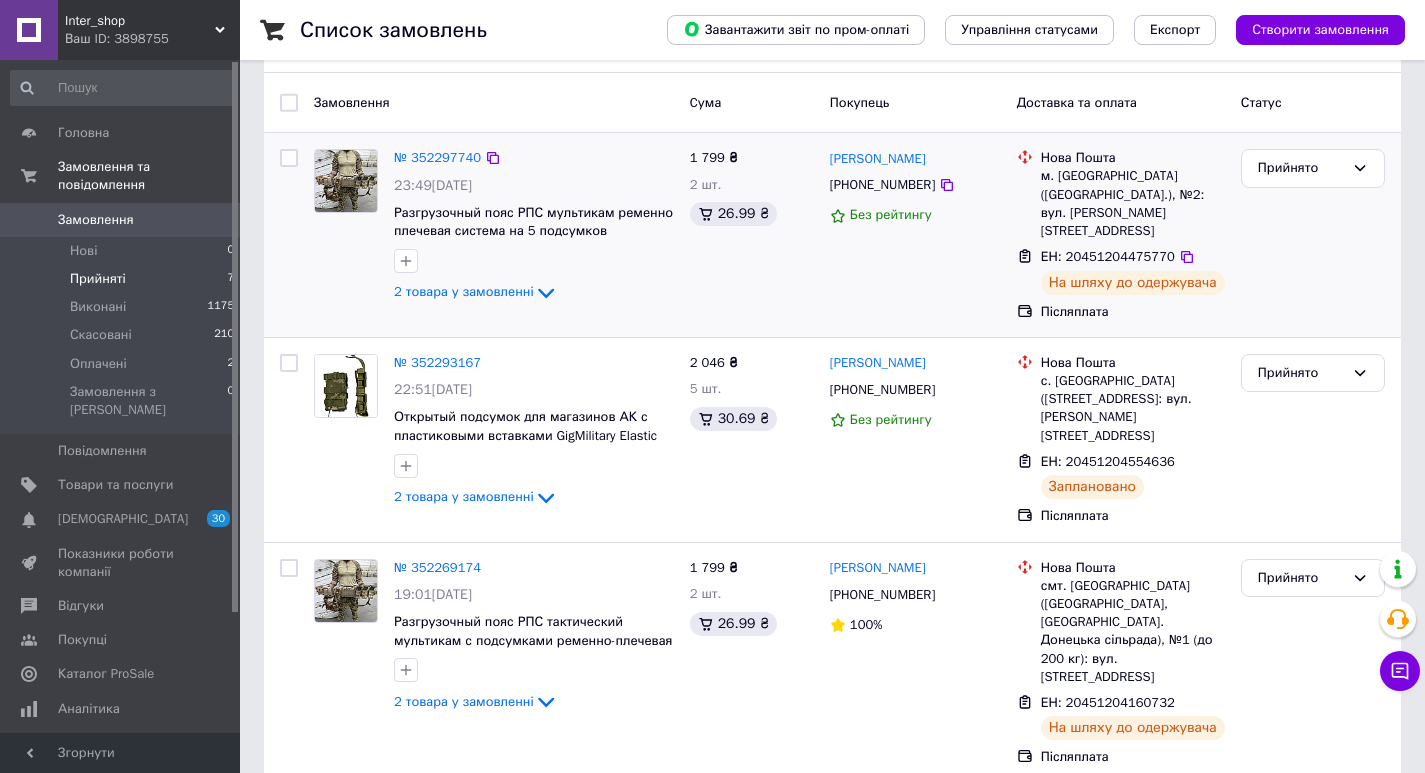 scroll, scrollTop: 0, scrollLeft: 0, axis: both 